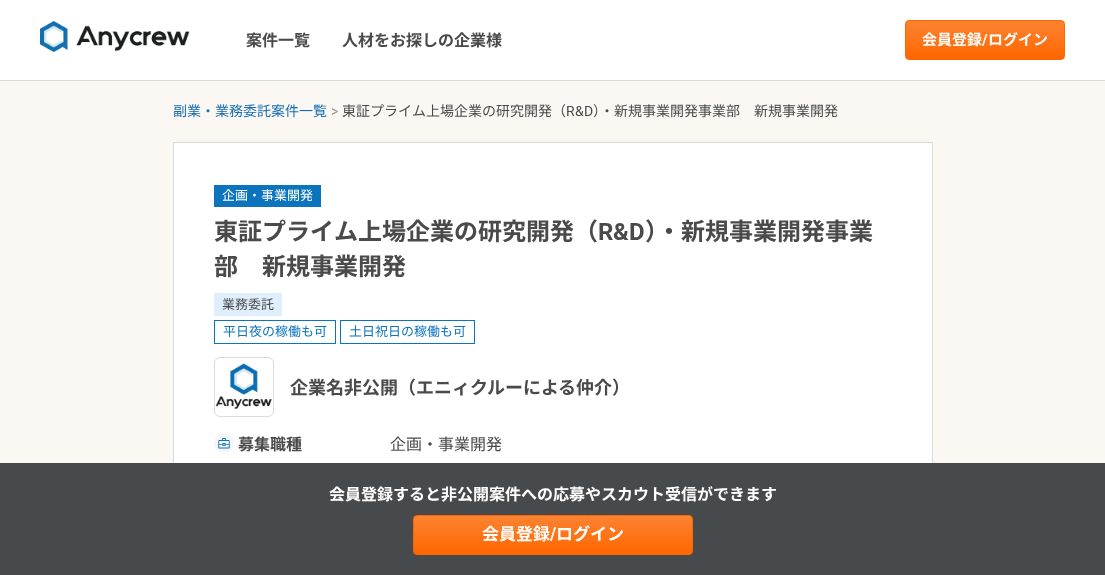 scroll, scrollTop: 0, scrollLeft: 0, axis: both 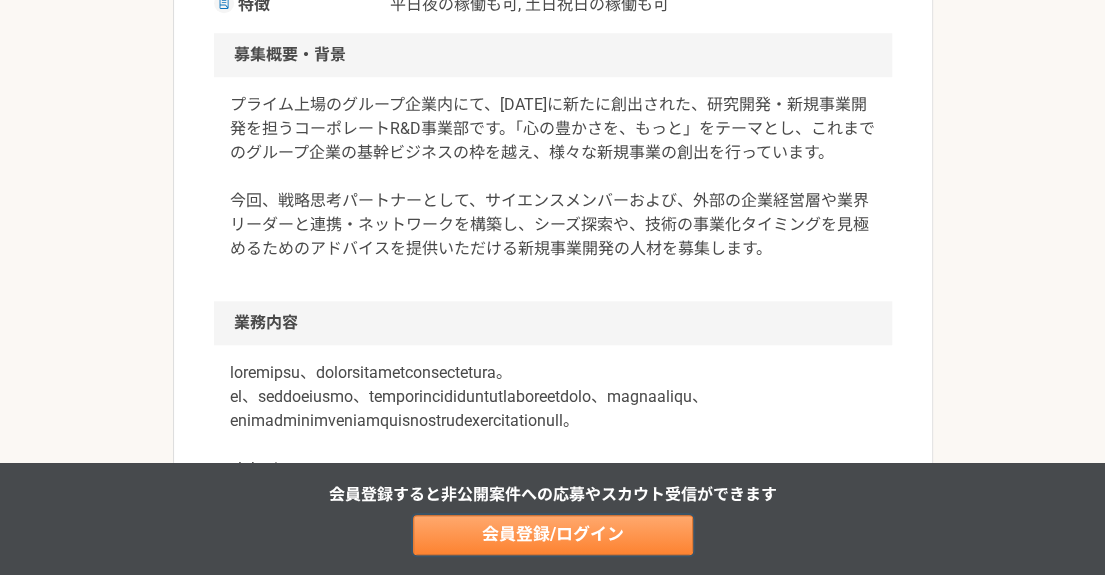click on "会員登録/ログイン" at bounding box center (553, 535) 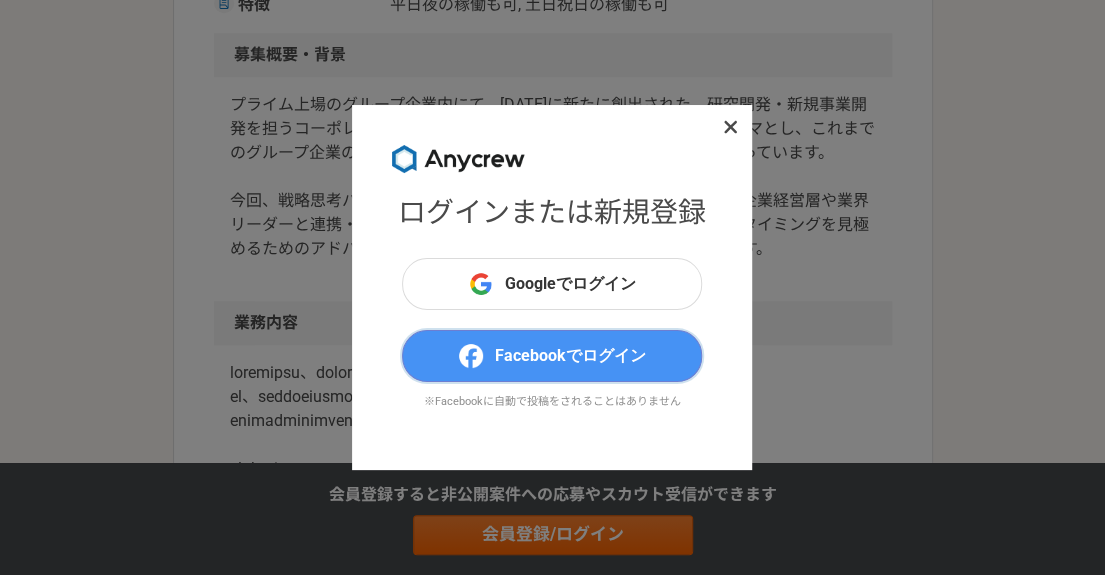 click on "Facebookでログイン" at bounding box center (570, 356) 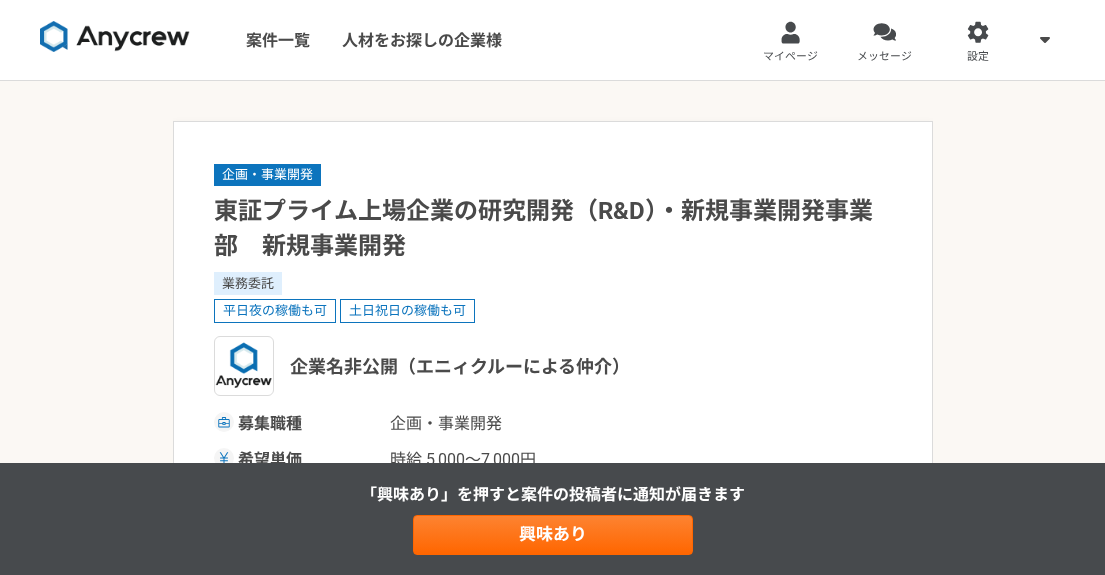 scroll, scrollTop: 0, scrollLeft: 0, axis: both 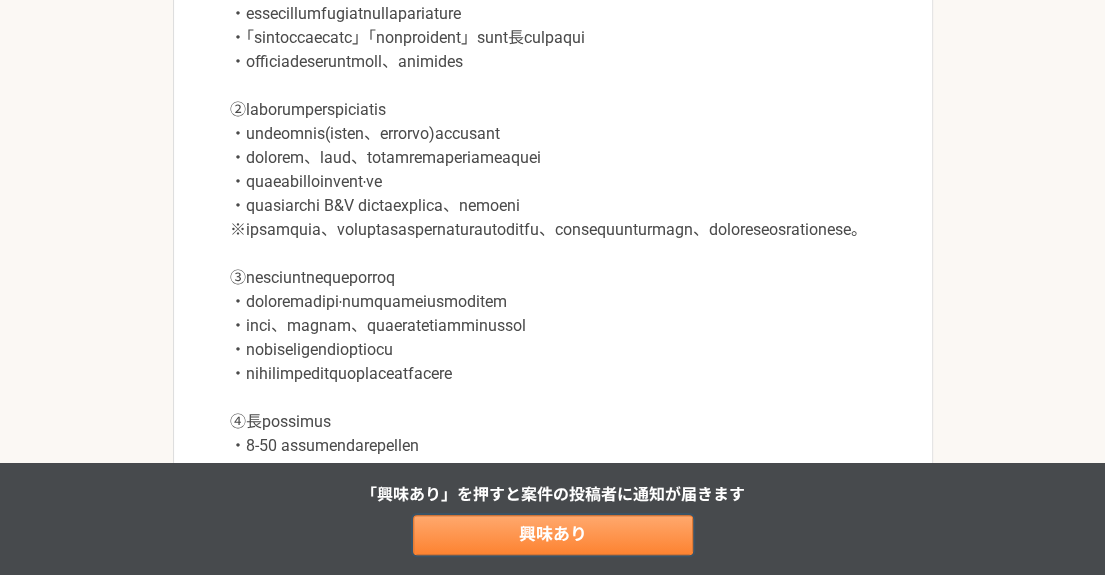 click on "興味あり" at bounding box center (553, 535) 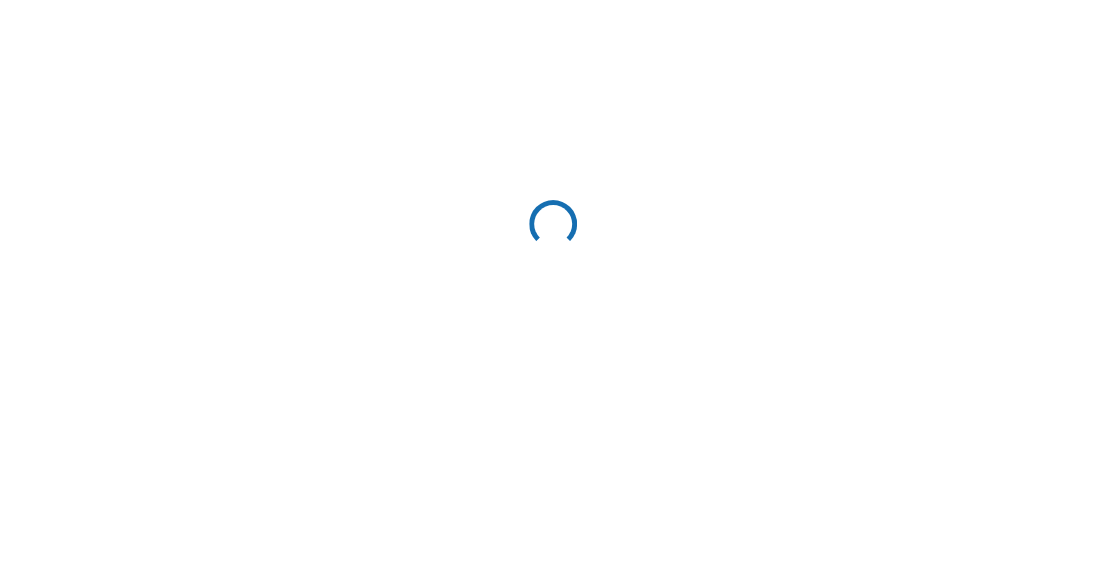 scroll, scrollTop: 0, scrollLeft: 0, axis: both 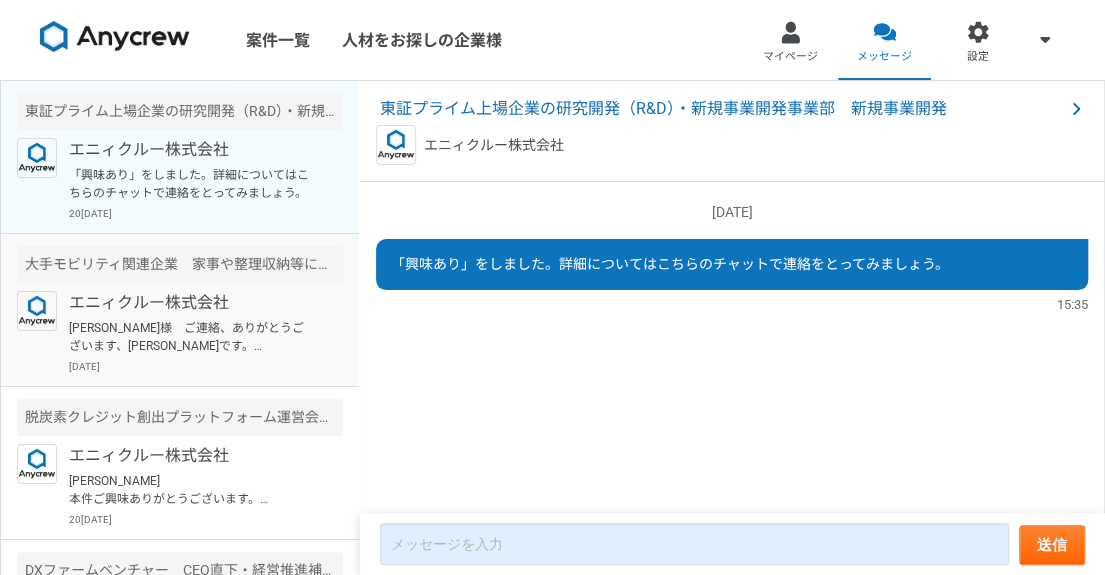 click on "[PERSON_NAME]様　ご連絡、ありがとうございます、[PERSON_NAME]です。
引き続き、お忙しくされていますでしょうか。
本件ですが、まずは優先度として、案件記載の整理収納等に知見をお持ちの方とお話されたいとのクライアントニーズがありますので、また状況みつつ、ご相談できそうな可能性が少しでもありましたら、お声がけさせていただければと思います。
すぐのご提案ができず恐縮ですが、引き続き、宜しくお願いいたします。" at bounding box center [192, 337] 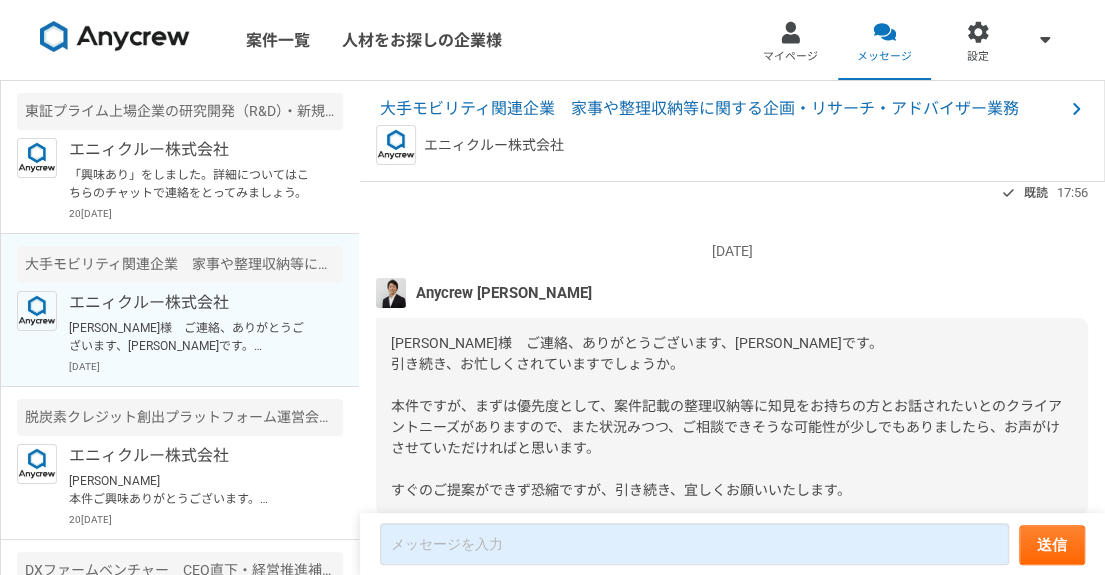 scroll, scrollTop: 0, scrollLeft: 0, axis: both 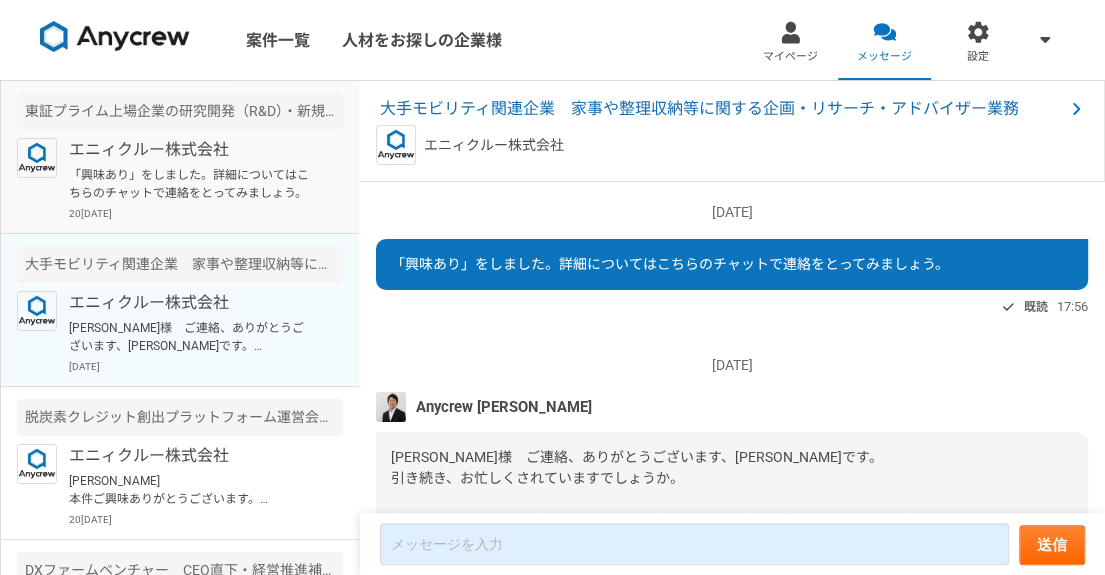 click on "20[DATE]" at bounding box center (206, 213) 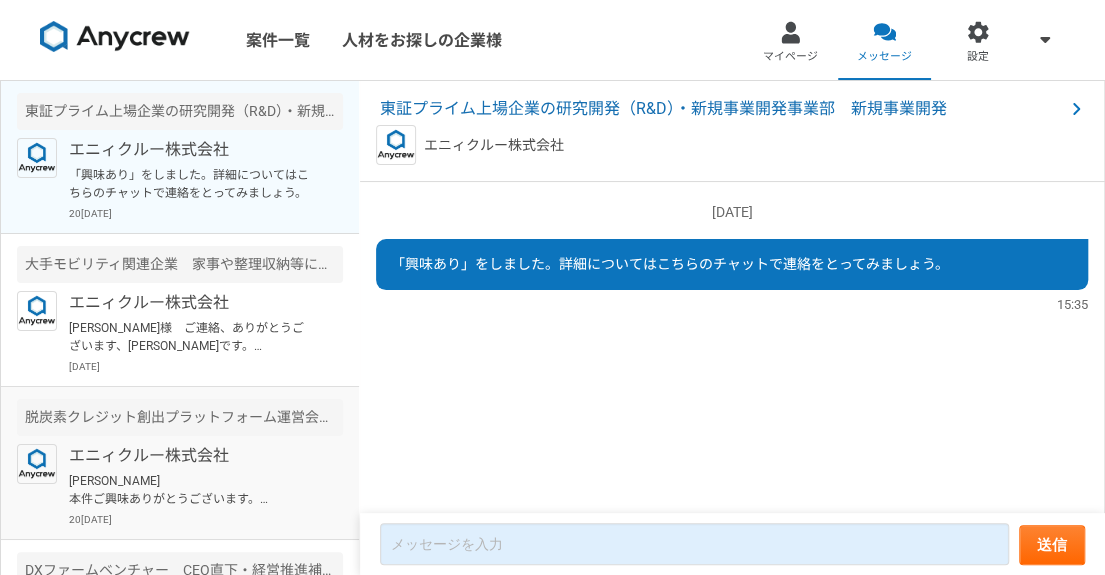 click on "エニィクルー株式会社" at bounding box center (192, 456) 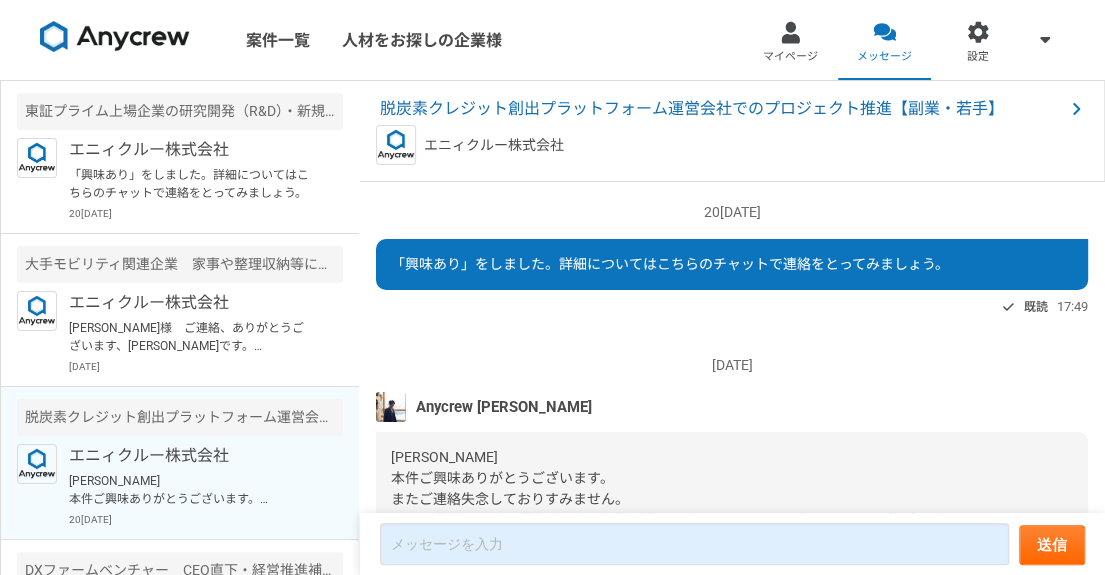 scroll, scrollTop: 0, scrollLeft: 0, axis: both 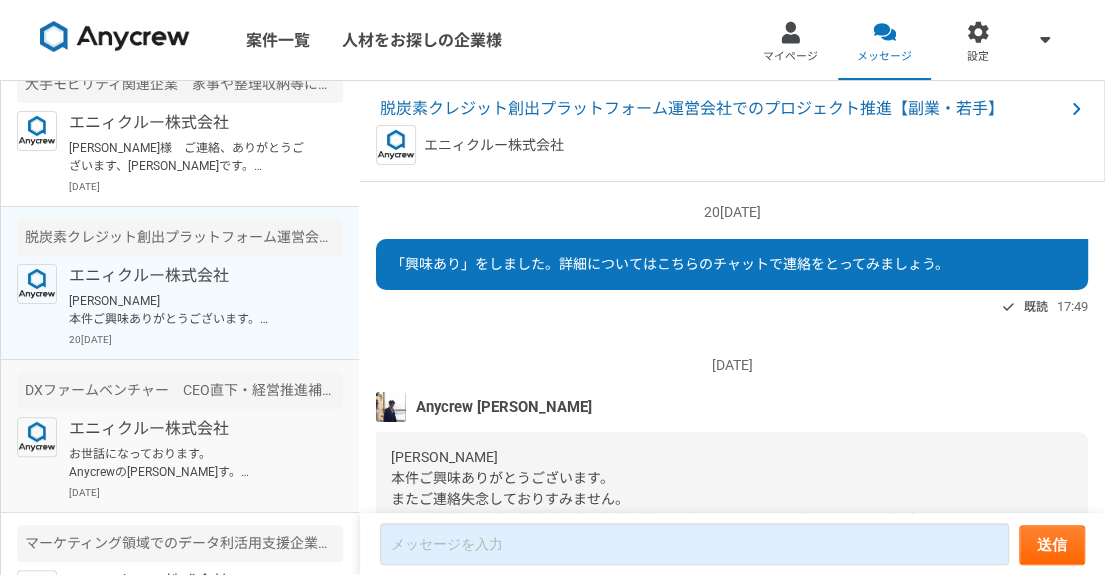 click on "エニィクルー株式会社" at bounding box center [192, 429] 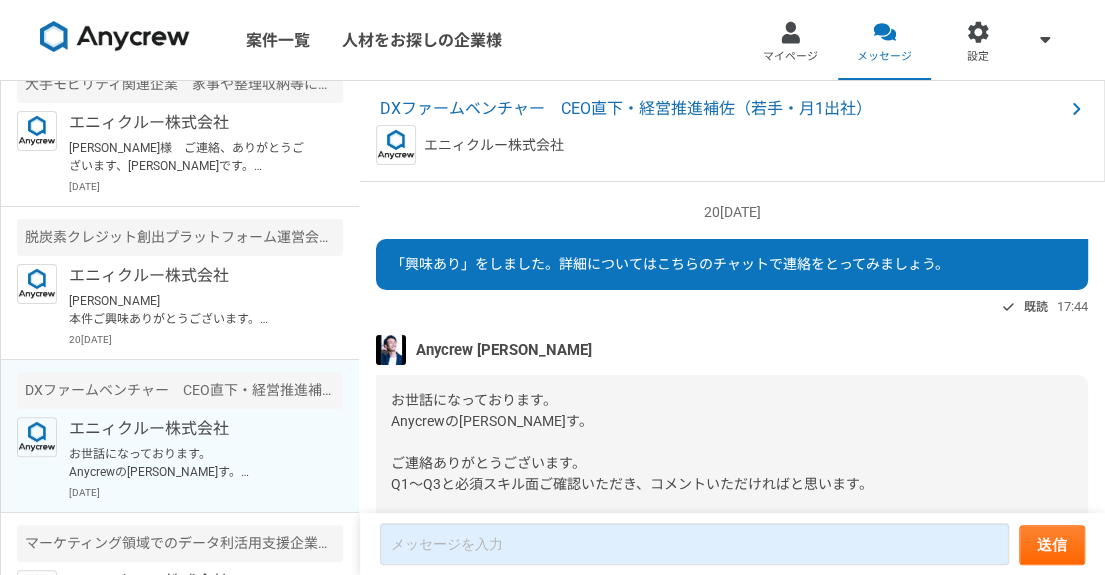 scroll, scrollTop: 120, scrollLeft: 0, axis: vertical 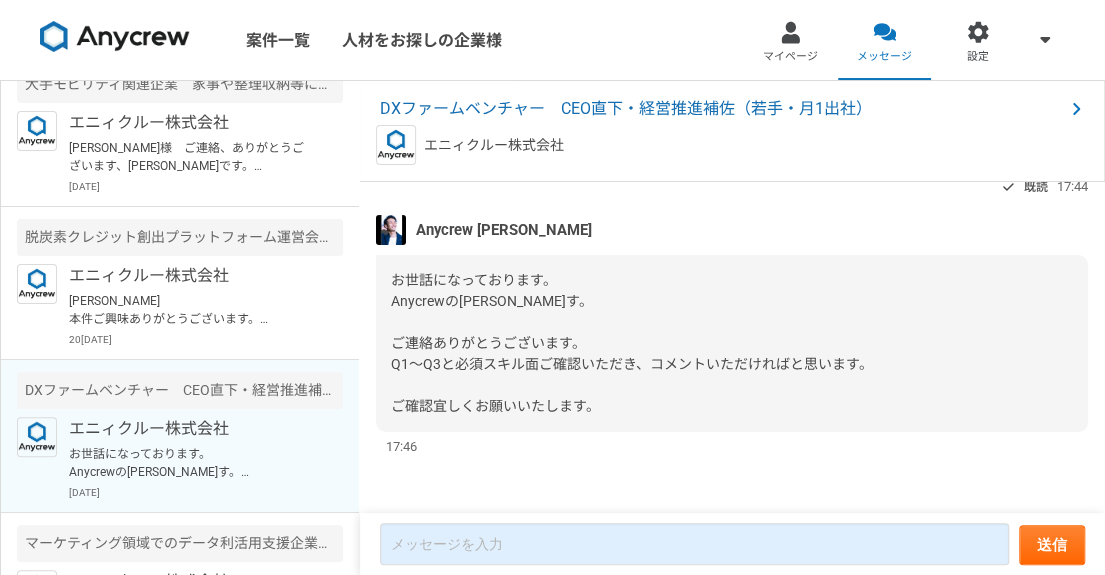 click on "マイページ" at bounding box center [791, 40] 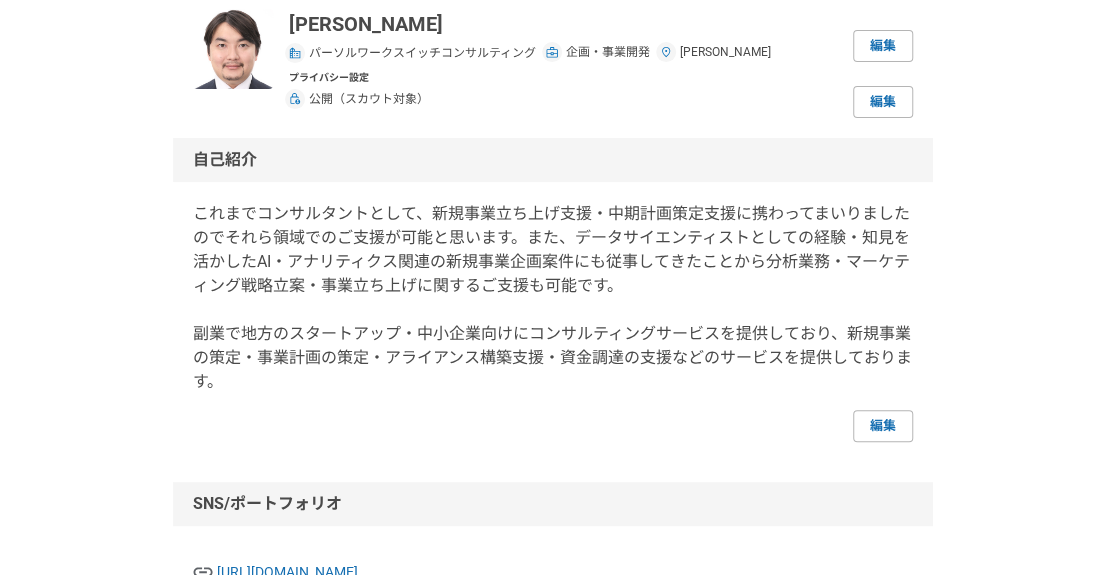 scroll, scrollTop: 146, scrollLeft: 0, axis: vertical 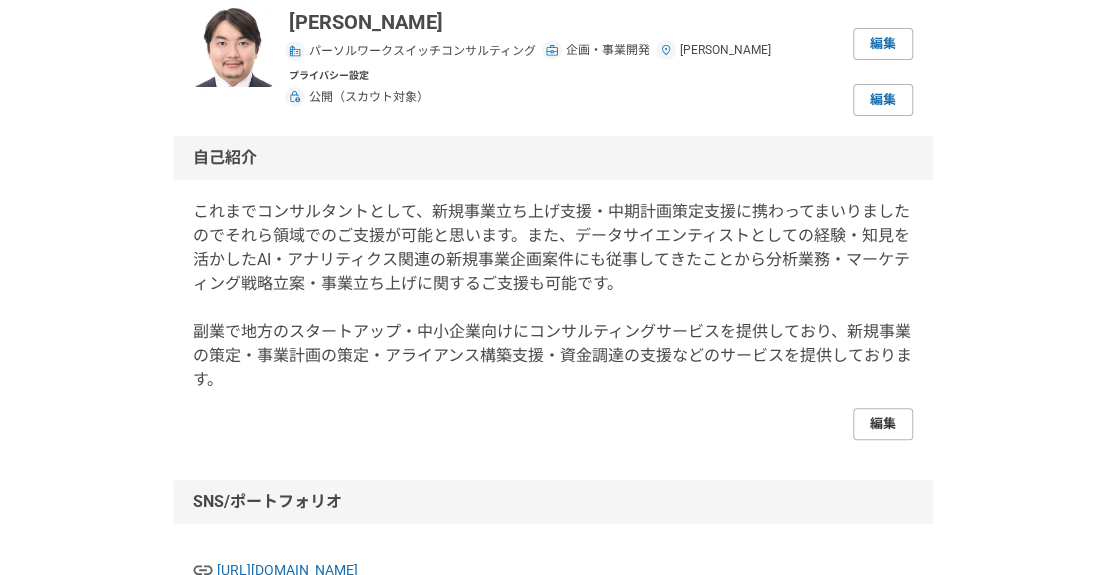 click on "編集" at bounding box center [883, 424] 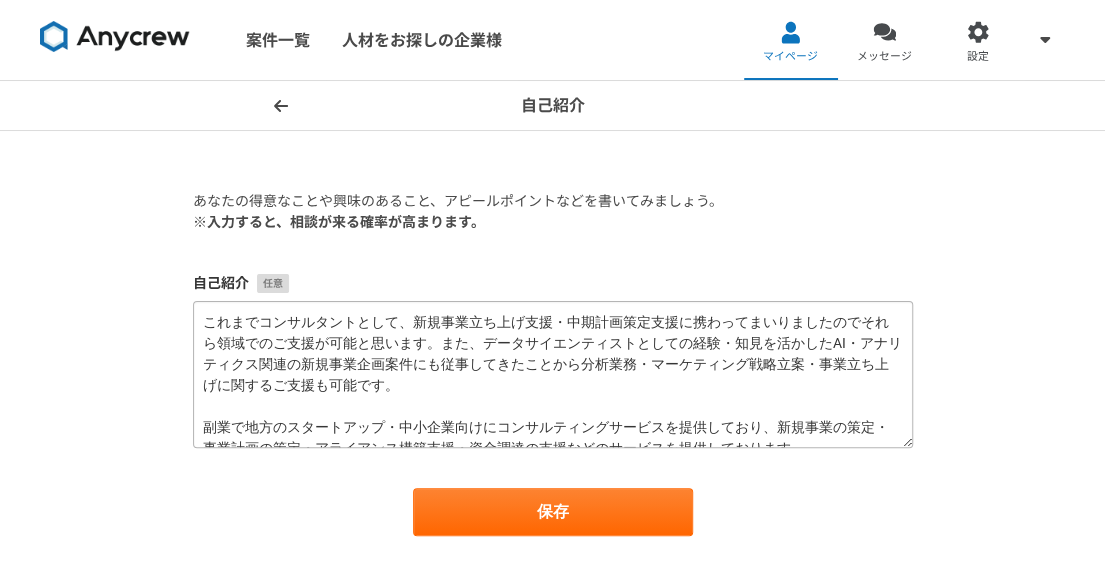 scroll, scrollTop: 42, scrollLeft: 0, axis: vertical 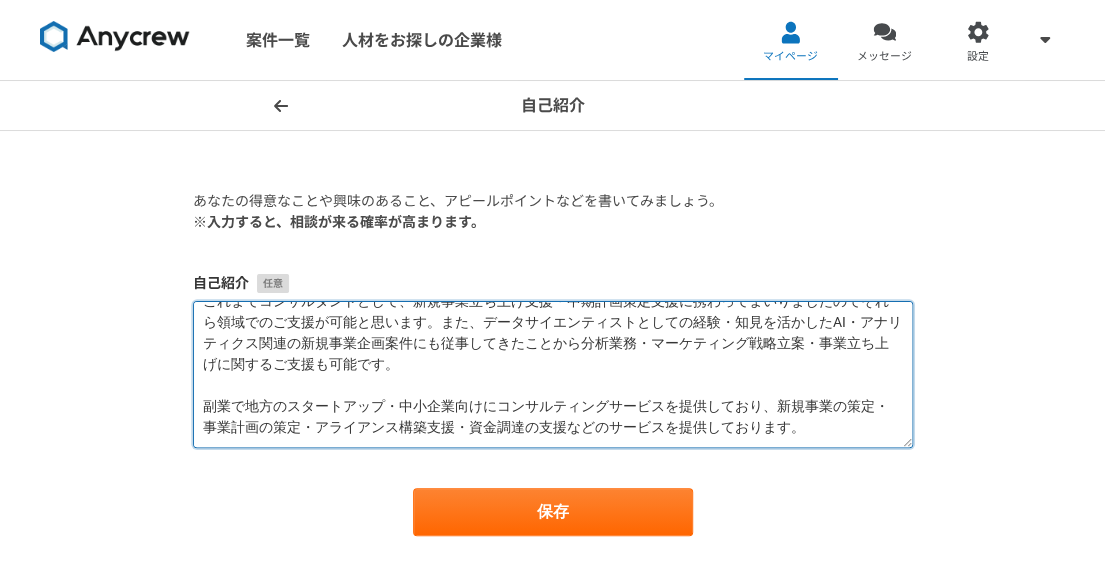 click on "これまでコンサルタントとして、新規事業立ち上げ支援・中期計画策定支援に携わってまいりましたのでそれら領域でのご支援が可能と思います。また、データサイエンティストとしての経験・知見を活かしたAI・アナリティクス関連の新規事業企画案件にも従事してきたことから分析業務・マーケティング戦略立案・事業立ち上げに関するご支援も可能です。
副業で地方のスタートアップ・中小企業向けにコンサルティングサービスを提供しており、新規事業の策定・事業計画の策定・アライアンス構築支援・資金調達の支援などのサービスを提供しております。" at bounding box center (553, 374) 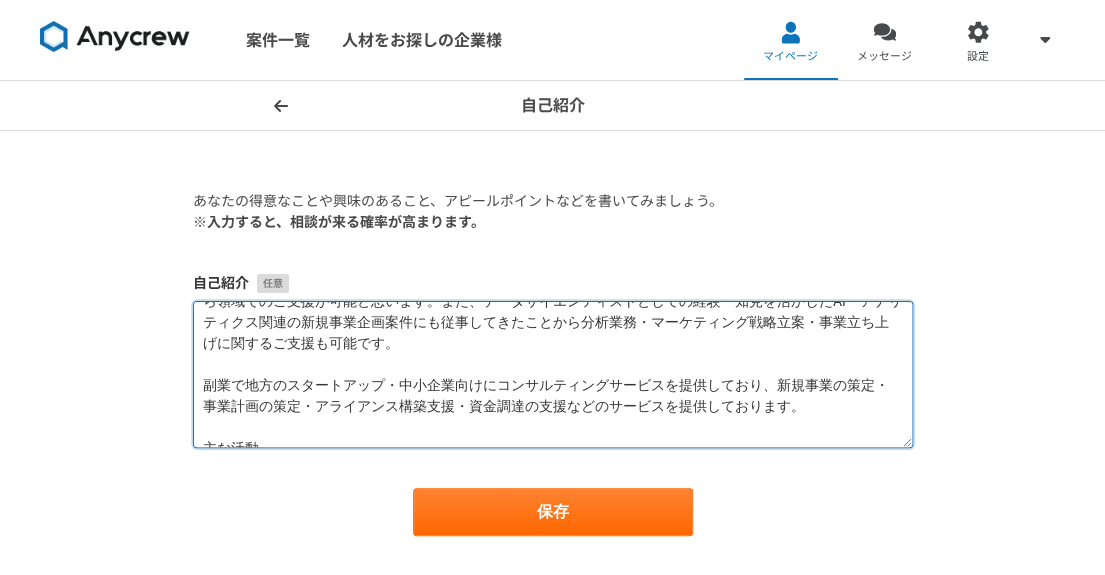 scroll, scrollTop: 52, scrollLeft: 0, axis: vertical 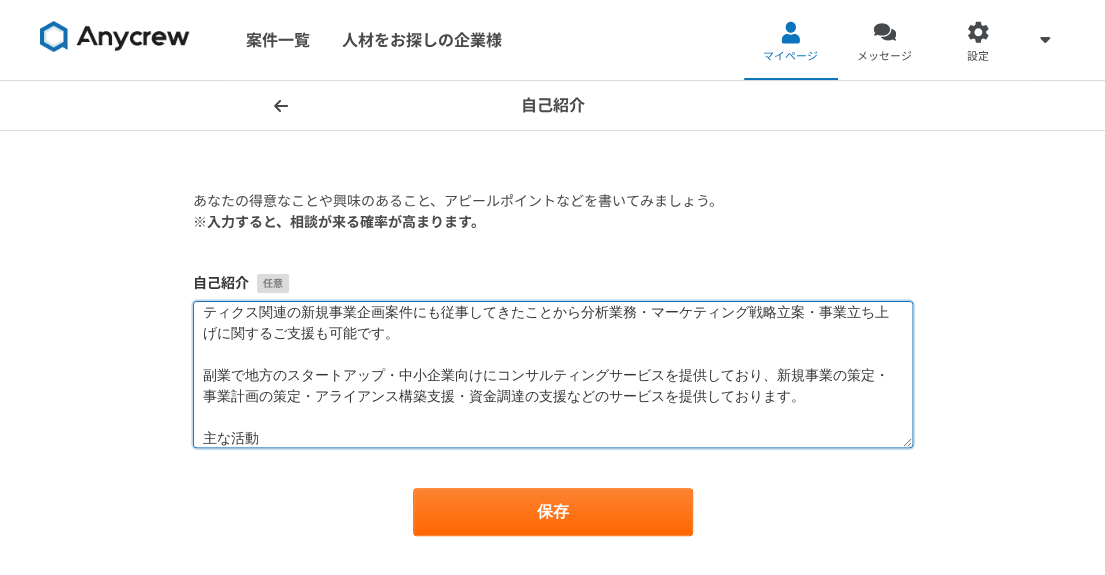 click on "これまでコンサルタントとして、新規事業立ち上げ支援・中期計画策定支援に携わってまいりましたのでそれら領域でのご支援が可能と思います。また、データサイエンティストとしての経験・知見を活かしたAI・アナリティクス関連の新規事業企画案件にも従事してきたことから分析業務・マーケティング戦略立案・事業立ち上げに関するご支援も可能です。
副業で地方のスタートアップ・中小企業向けにコンサルティングサービスを提供しており、新規事業の策定・事業計画の策定・アライアンス構築支援・資金調達の支援などのサービスを提供しております。
主な活動" at bounding box center (553, 374) 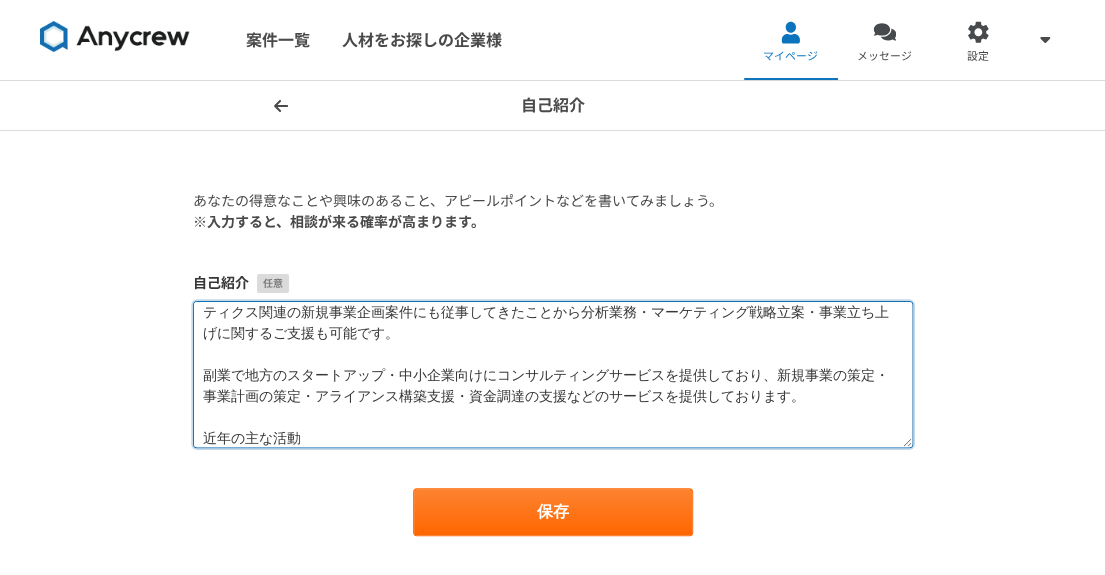 click on "これまでコンサルタントとして、新規事業立ち上げ支援・中期計画策定支援に携わってまいりましたのでそれら領域でのご支援が可能と思います。また、データサイエンティストとしての経験・知見を活かしたAI・アナリティクス関連の新規事業企画案件にも従事してきたことから分析業務・マーケティング戦略立案・事業立ち上げに関するご支援も可能です。
副業で地方のスタートアップ・中小企業向けにコンサルティングサービスを提供しており、新規事業の策定・事業計画の策定・アライアンス構築支援・資金調達の支援などのサービスを提供しております。
近年の主な活動" at bounding box center (553, 374) 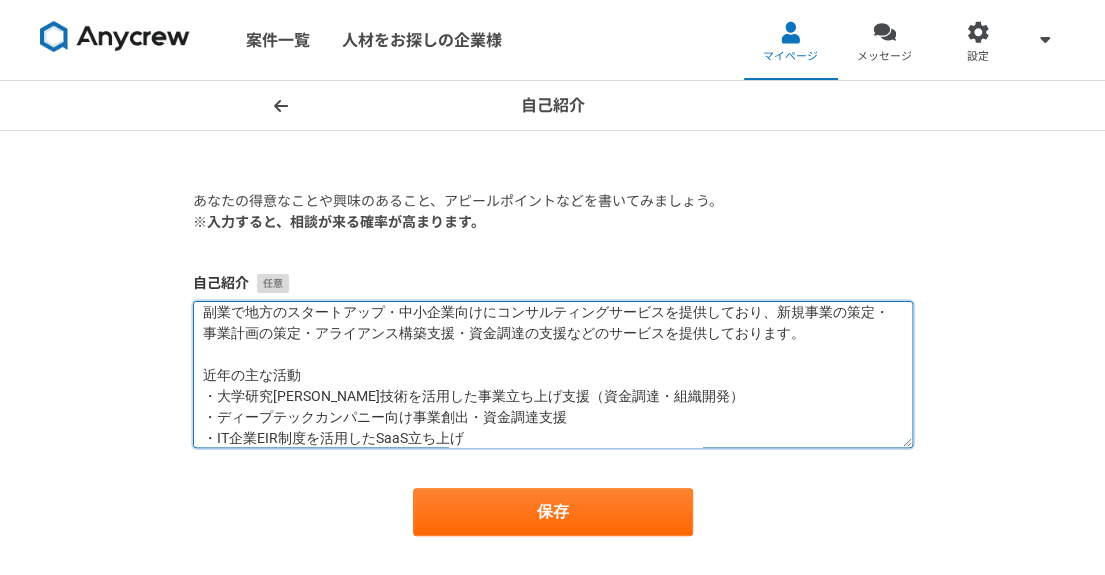 scroll, scrollTop: 136, scrollLeft: 0, axis: vertical 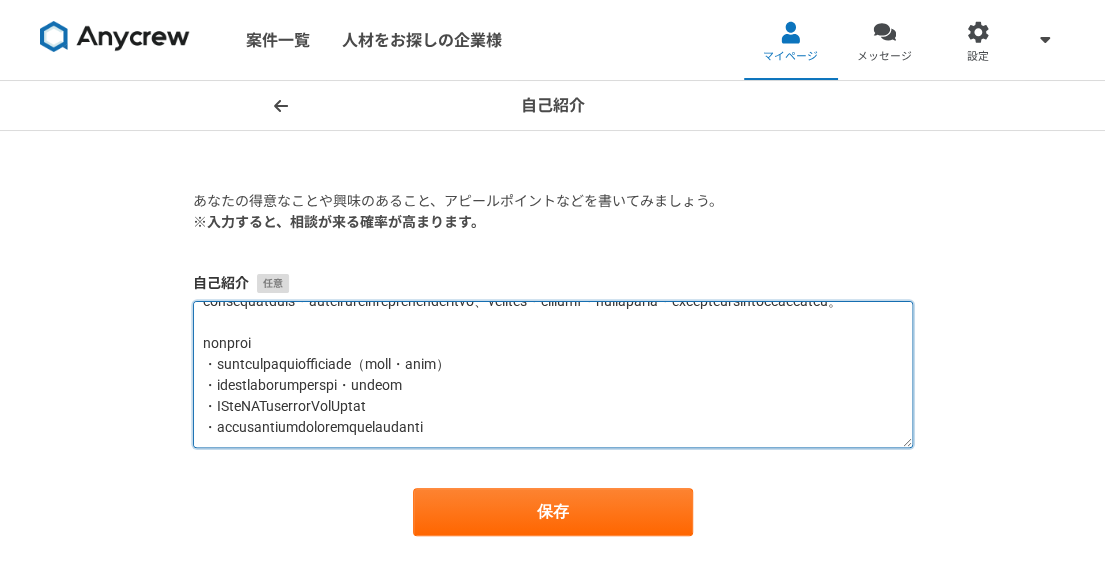 click at bounding box center (553, 374) 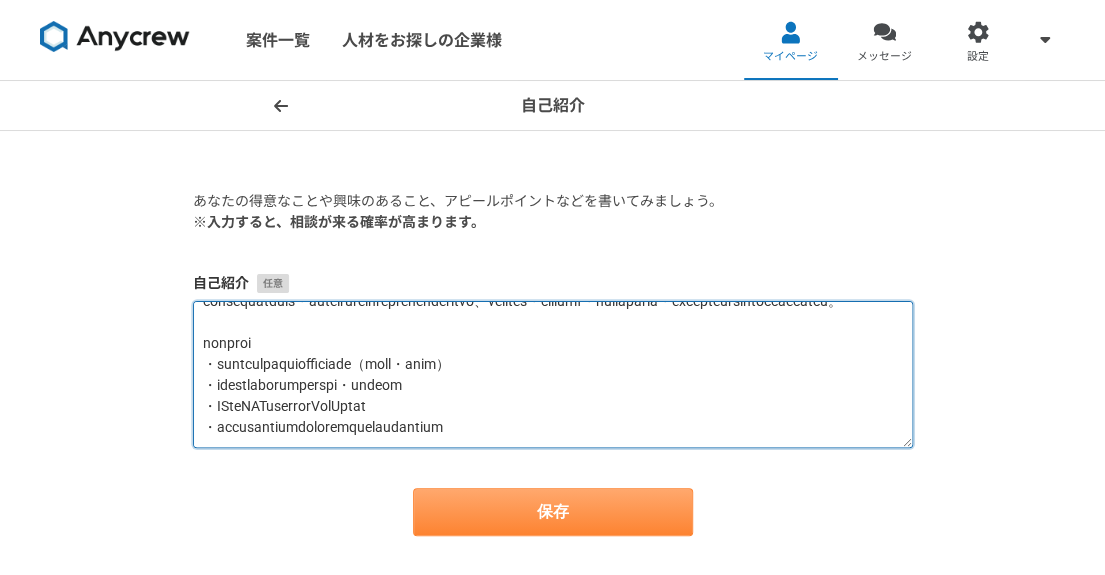 type on "loremipsumdolo、sitametcon・adipiscingelitseddoeiusmodtemporincidid。ut、laboreetdoloremag・aliquaeNI・adminimveniamquisnostrudexercitati・ullamcolabo・nisialiquipexeacom。
consequatduis・auteirureinreprehenderitvo、velites・cillumf・nullaparia・excepteursintoccaecatcu。
nonproi
・suntculpaquiofficiade（moll・anim）
・idestlaborumperspi・undeom
・ISteNATuserrorVolUptat
・accusantiumdoloremquelaudantium
..." 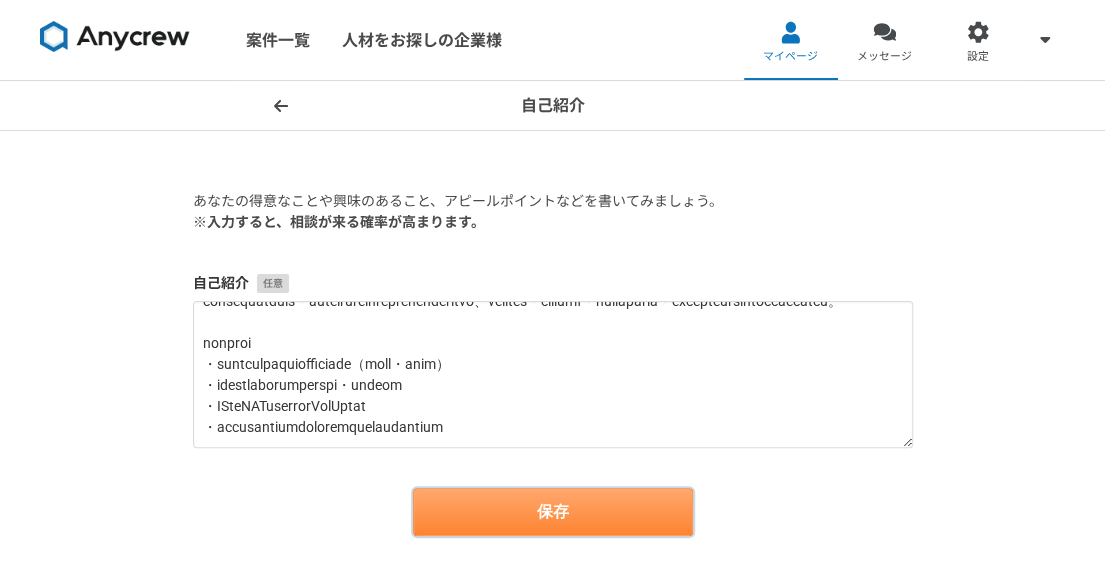 click on "保存" at bounding box center (553, 512) 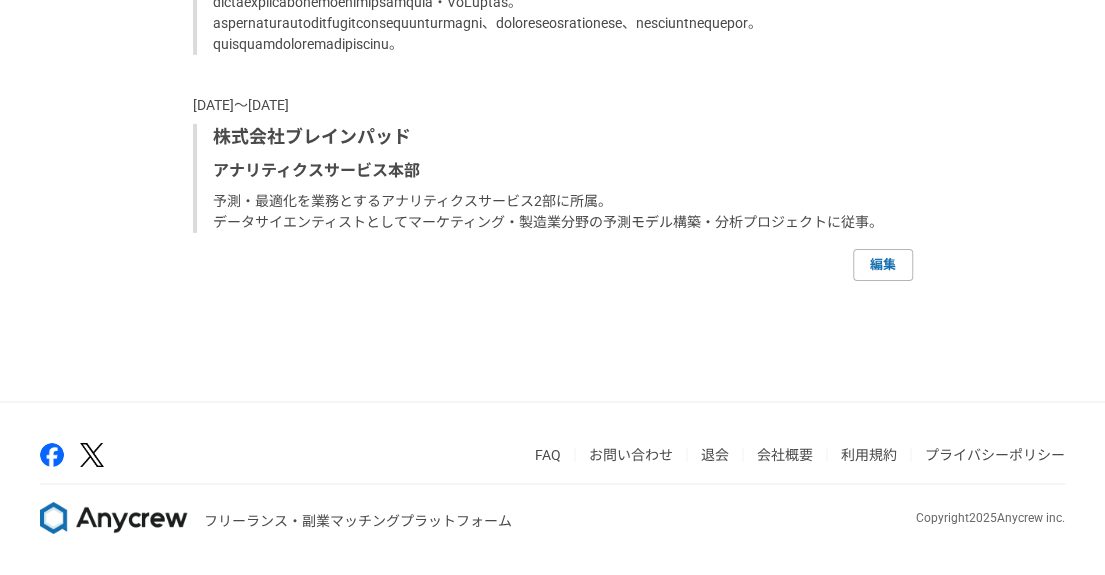 scroll, scrollTop: 2980, scrollLeft: 0, axis: vertical 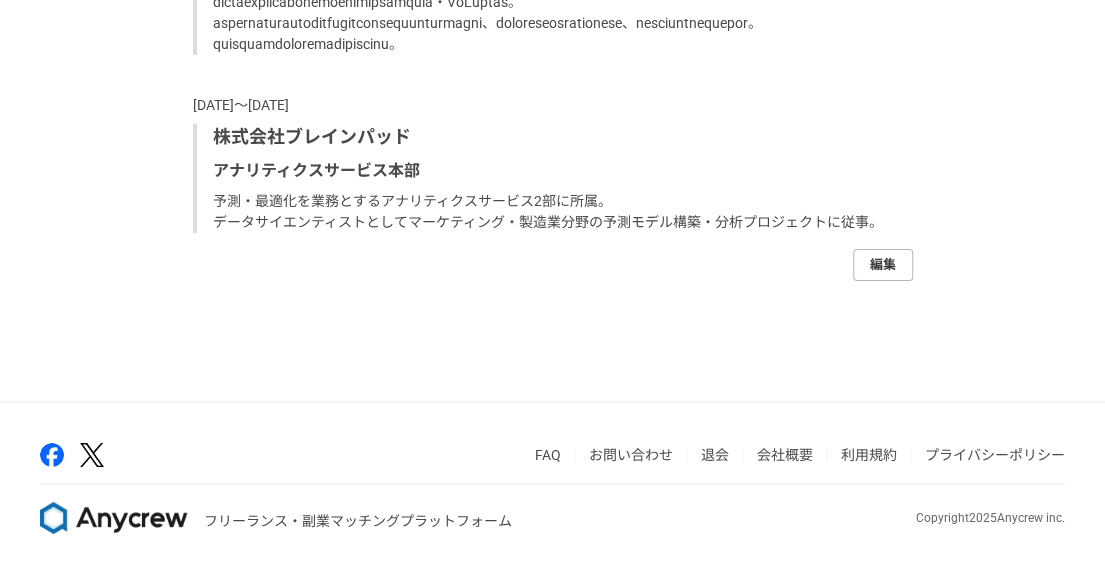 click on "編集" at bounding box center (883, 265) 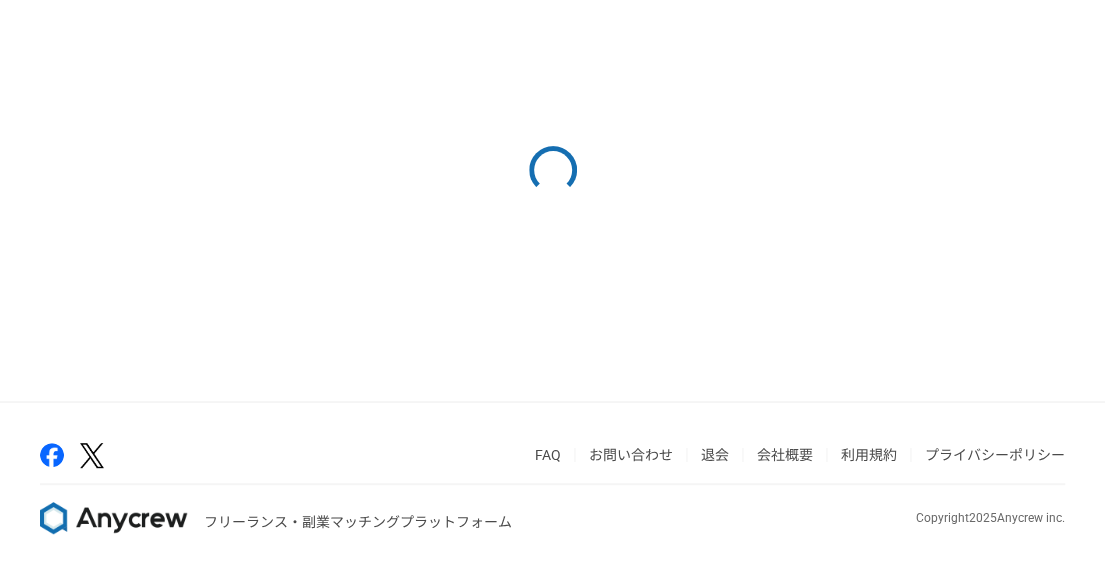 scroll, scrollTop: 0, scrollLeft: 0, axis: both 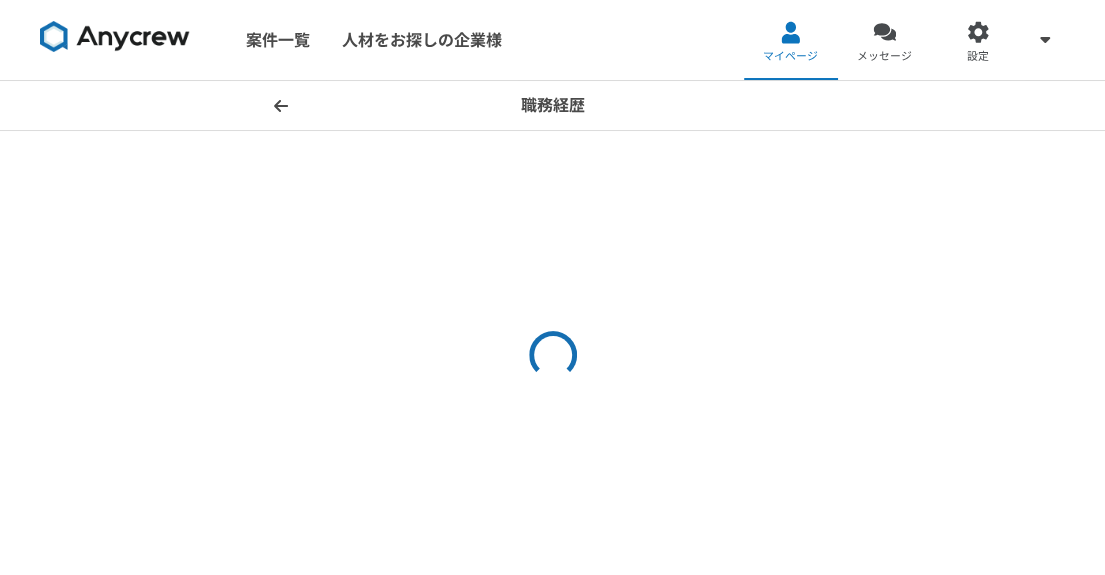 select on "2024" 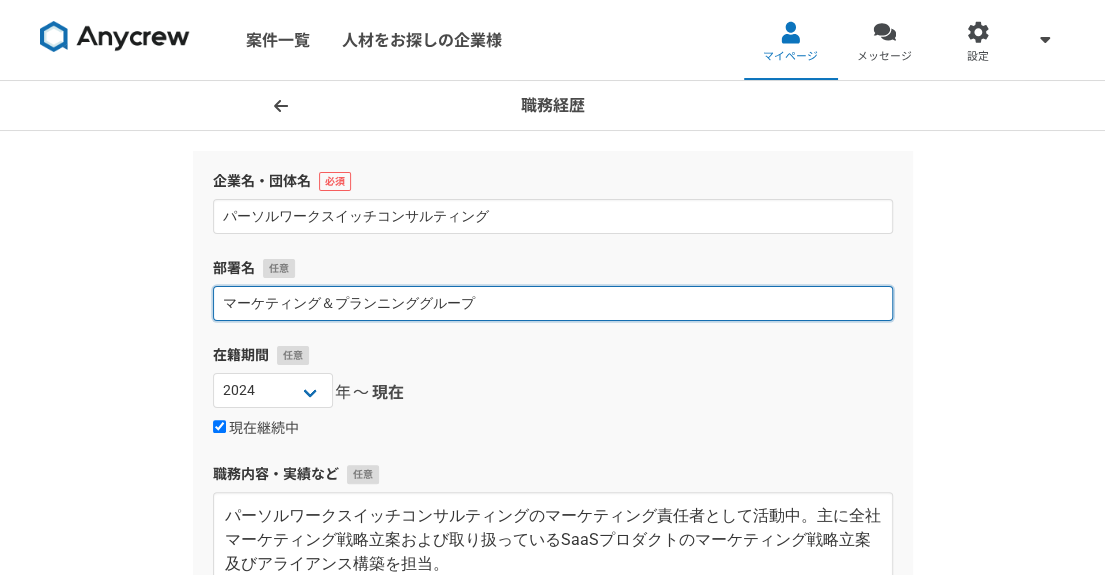 click on "マーケティング＆プランニンググループ" at bounding box center (553, 303) 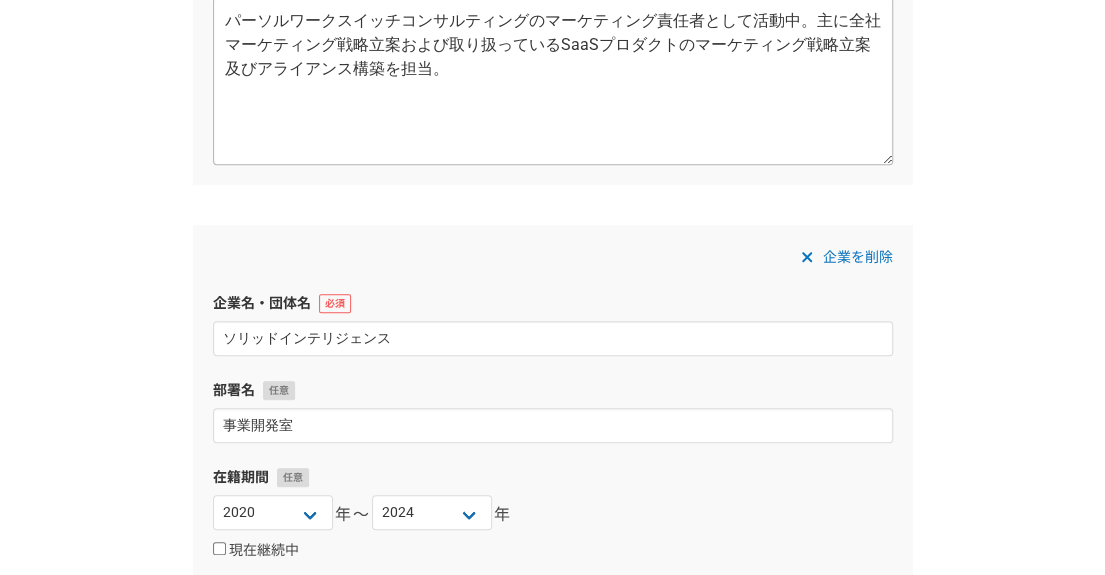 scroll, scrollTop: 640, scrollLeft: 0, axis: vertical 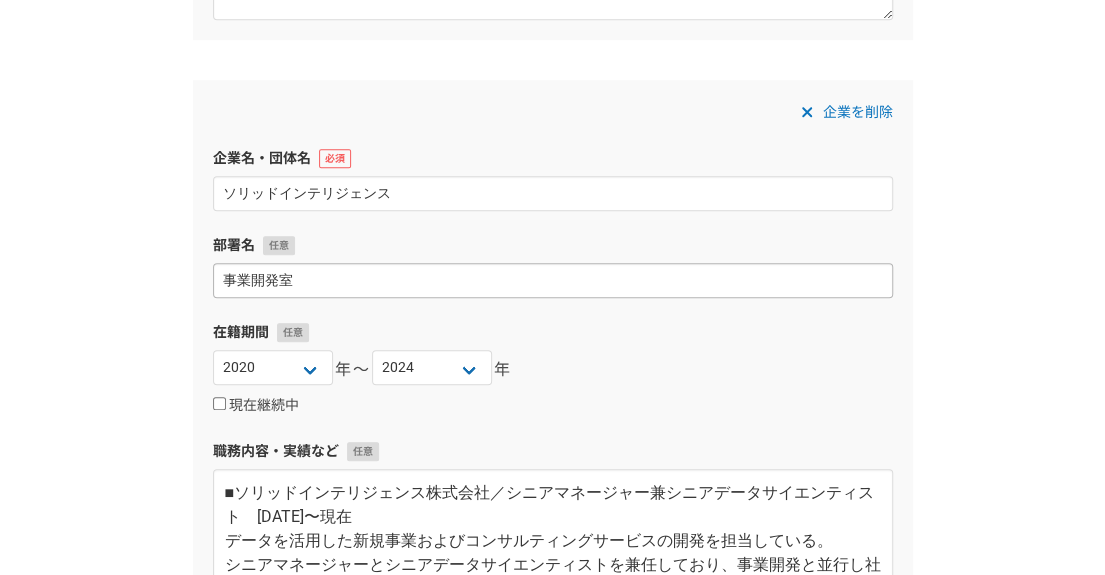 type on "マーケティング＆プランニンググループ　マネージャー" 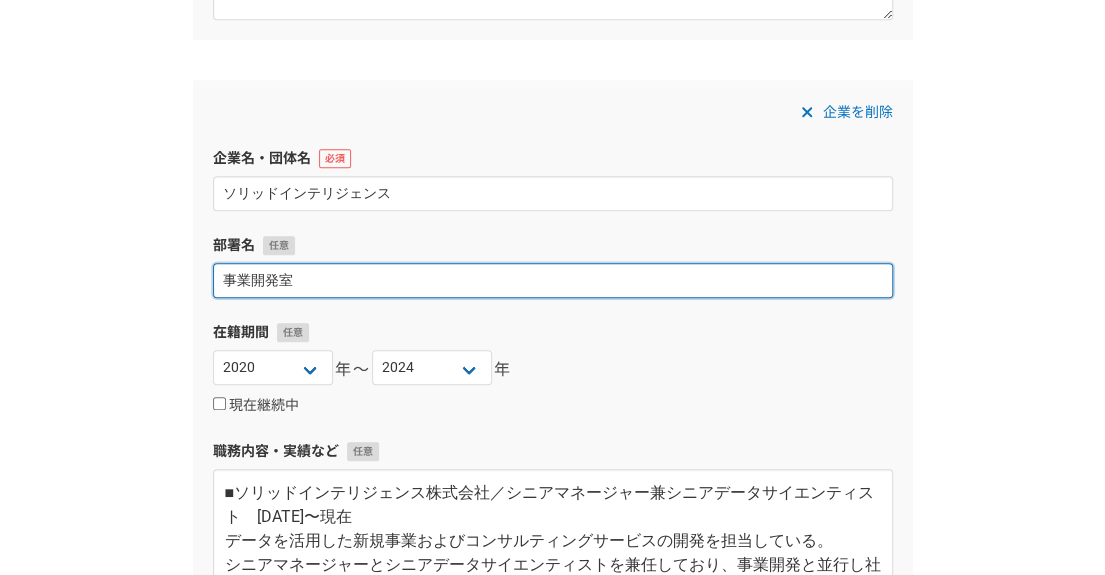 click on "事業開発室" at bounding box center (553, 280) 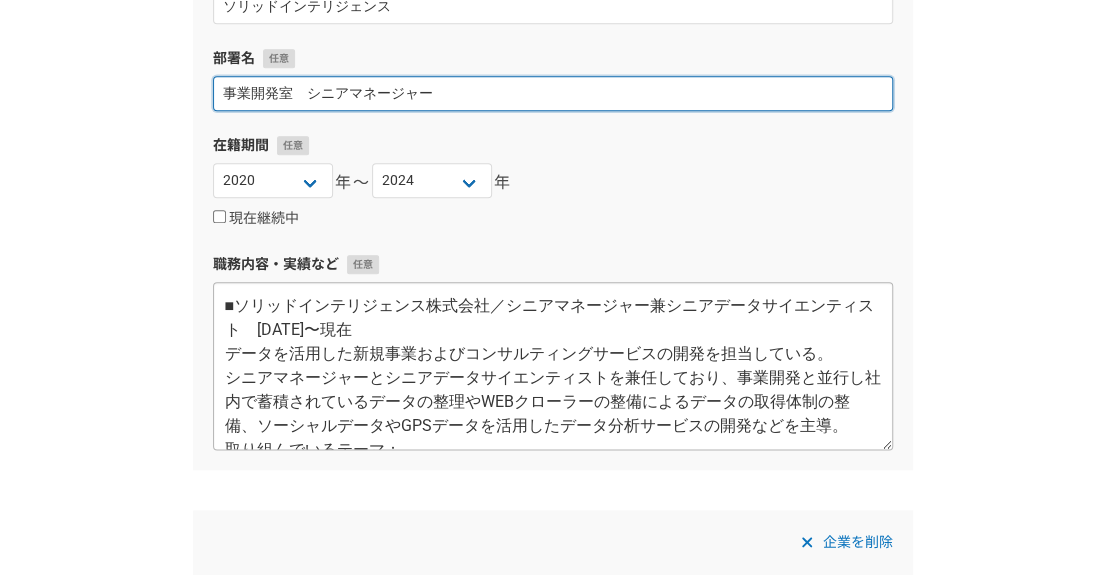 scroll, scrollTop: 840, scrollLeft: 0, axis: vertical 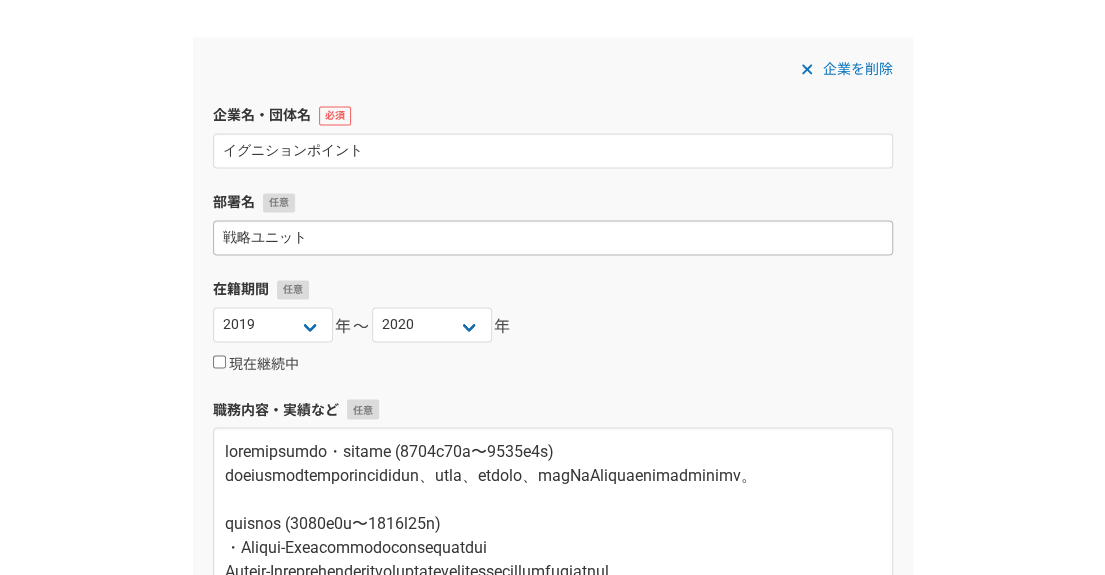 type on "事業開発室　シニアマネージャー" 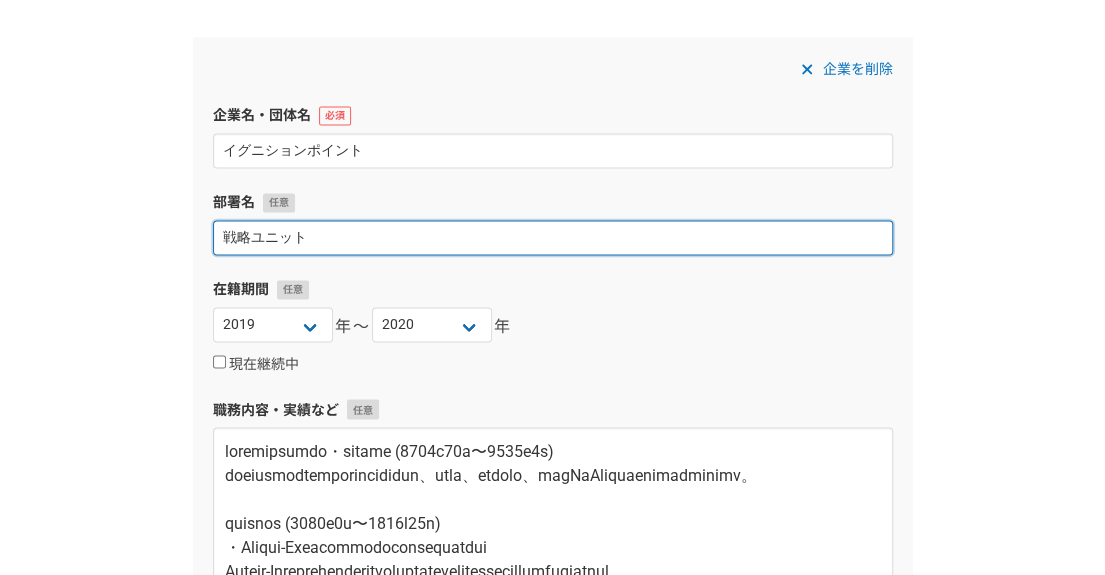 click on "戦略ユニット" at bounding box center [553, 237] 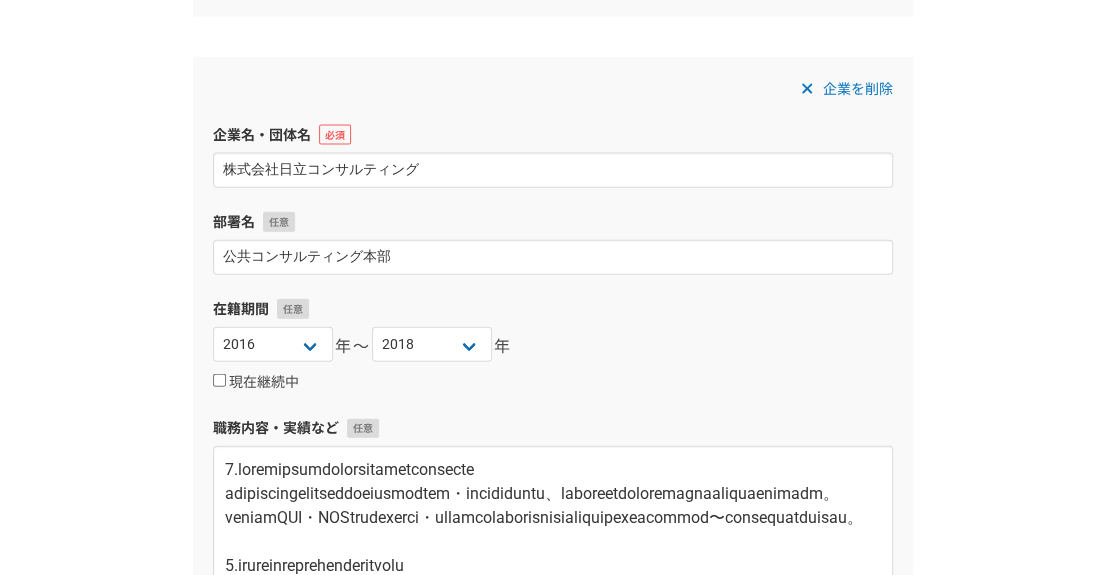 scroll, scrollTop: 1893, scrollLeft: 0, axis: vertical 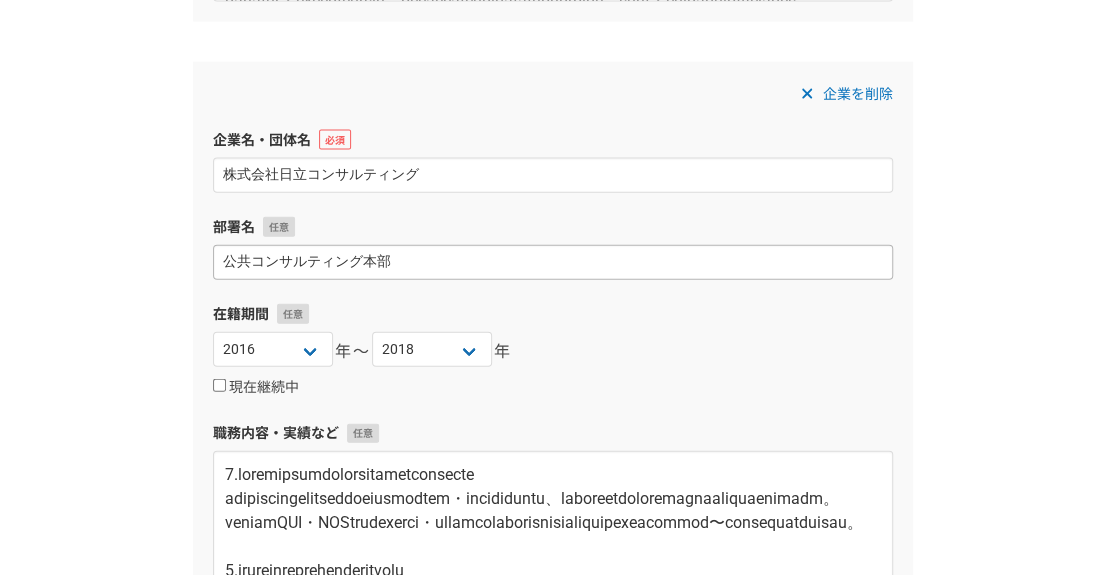 type on "戦略ユニット" 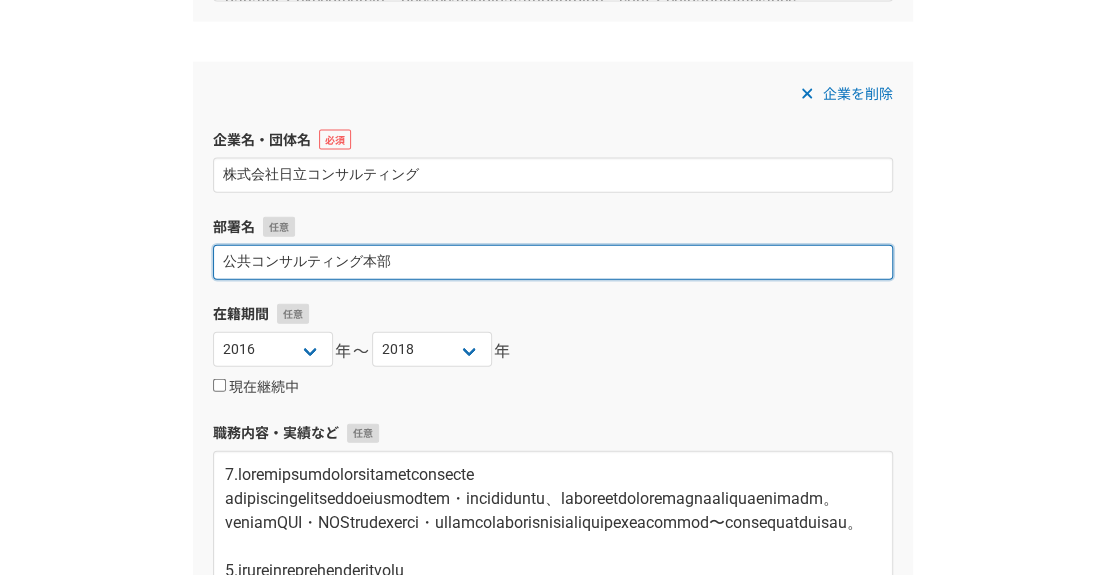 click on "公共コンサルティング本部" at bounding box center [553, 262] 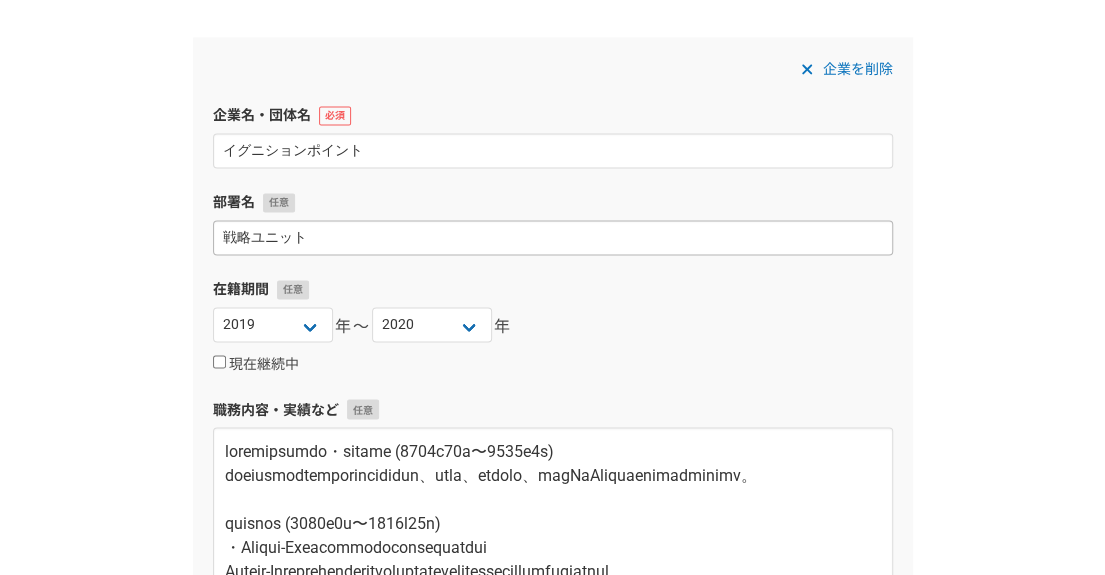 scroll, scrollTop: 1286, scrollLeft: 0, axis: vertical 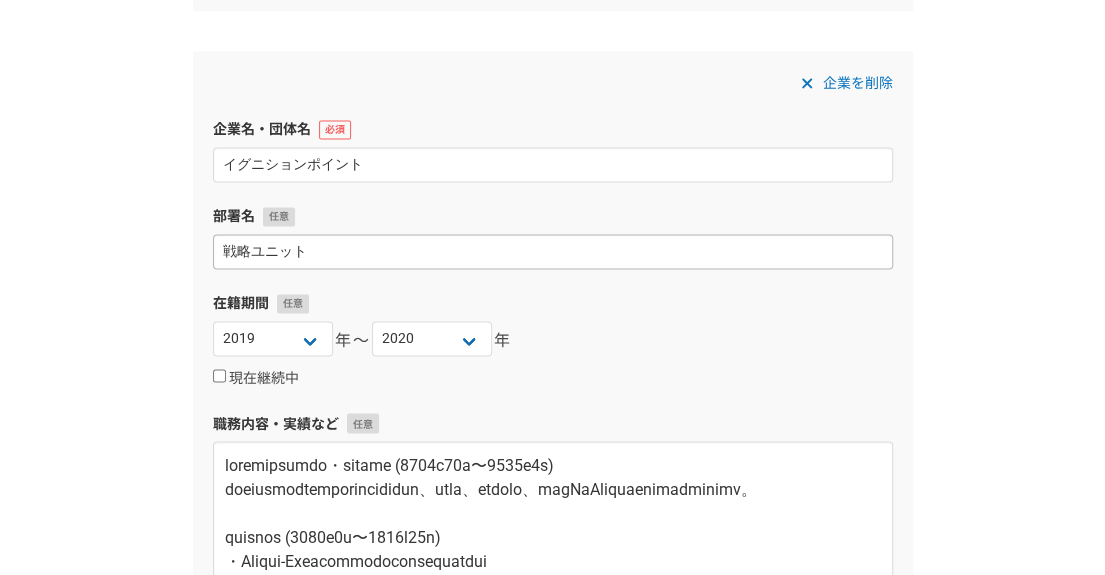 type on "公共コンサルティング本部　コンサルタント" 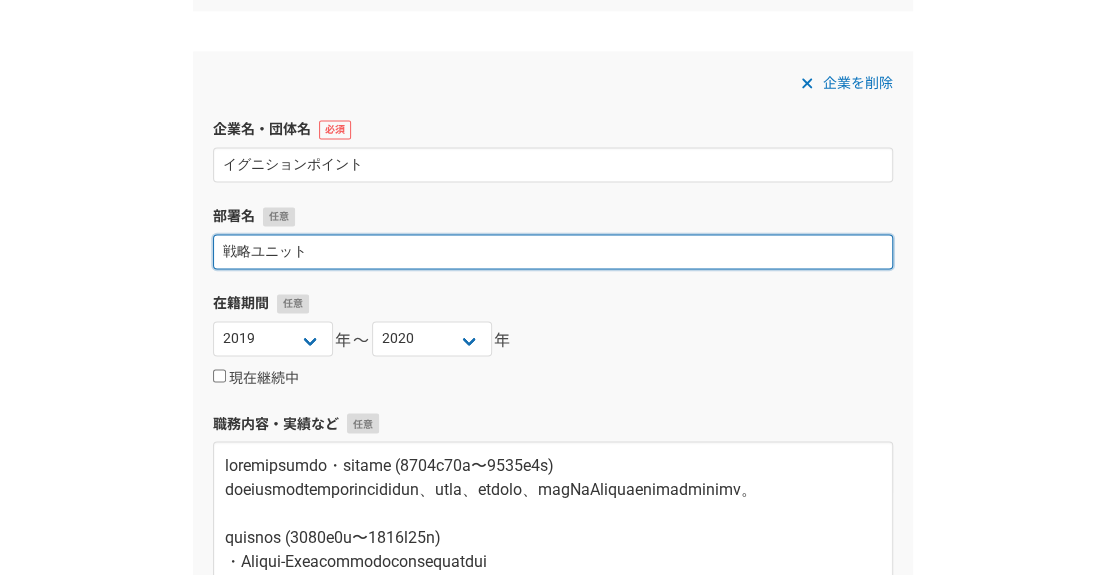 click on "戦略ユニット" at bounding box center (553, 251) 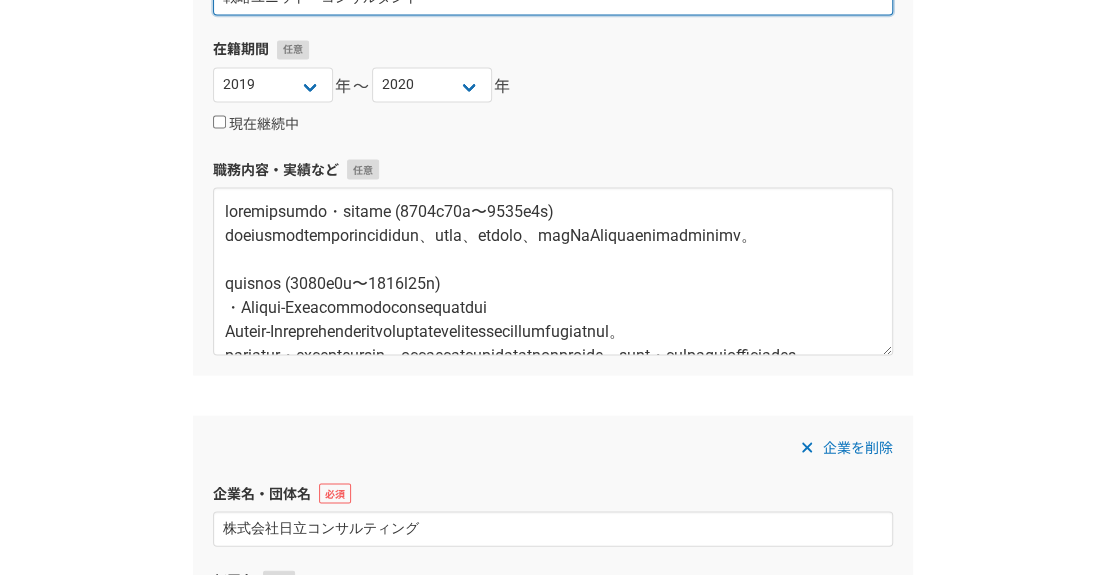 scroll, scrollTop: 2080, scrollLeft: 0, axis: vertical 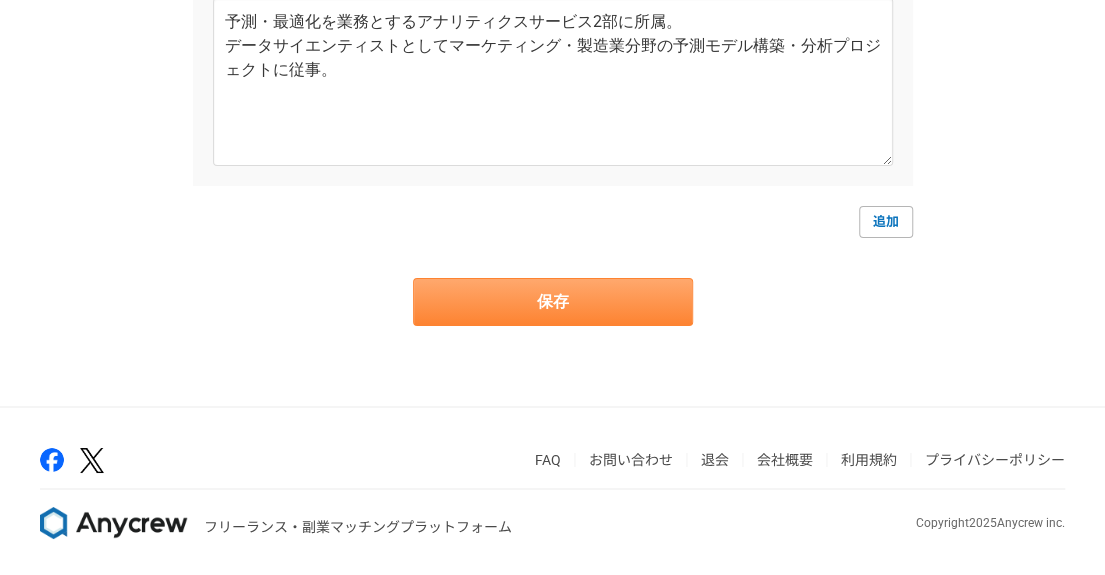 type on "戦略ユニット　コンサルタント" 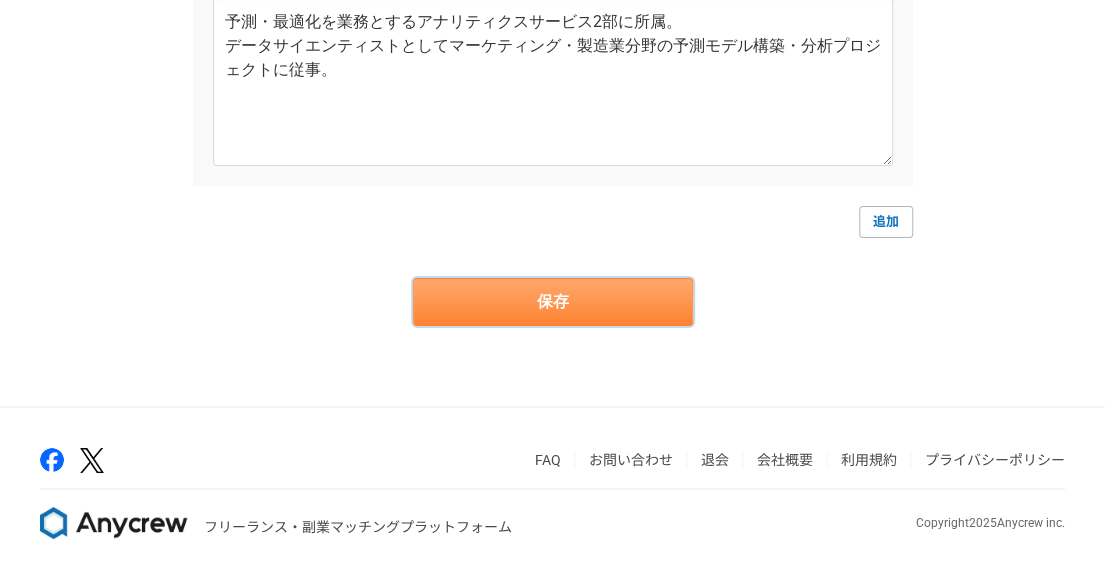 click on "保存" at bounding box center [553, 302] 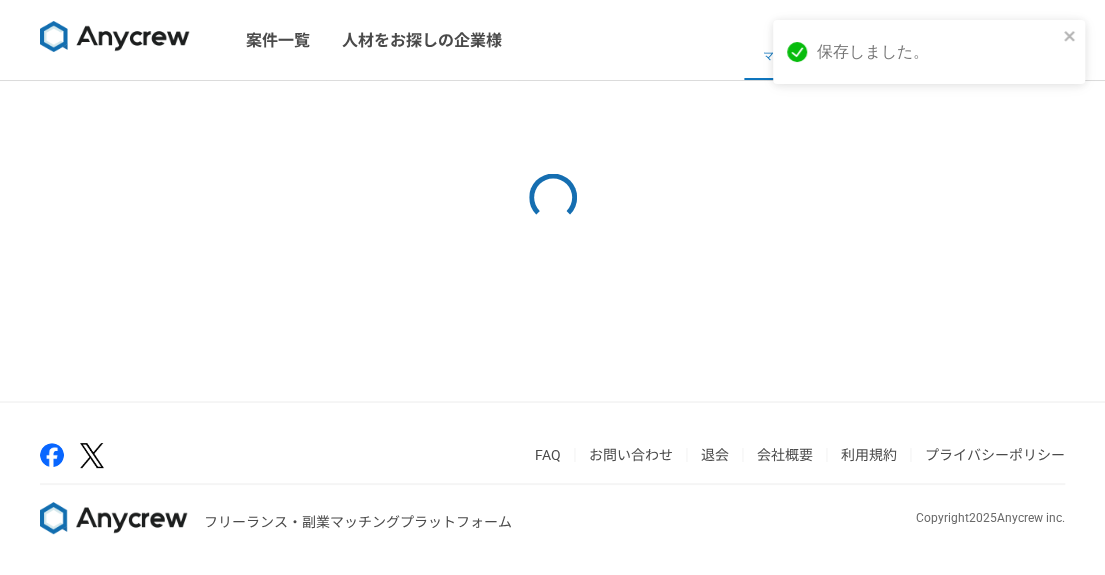 scroll, scrollTop: 0, scrollLeft: 0, axis: both 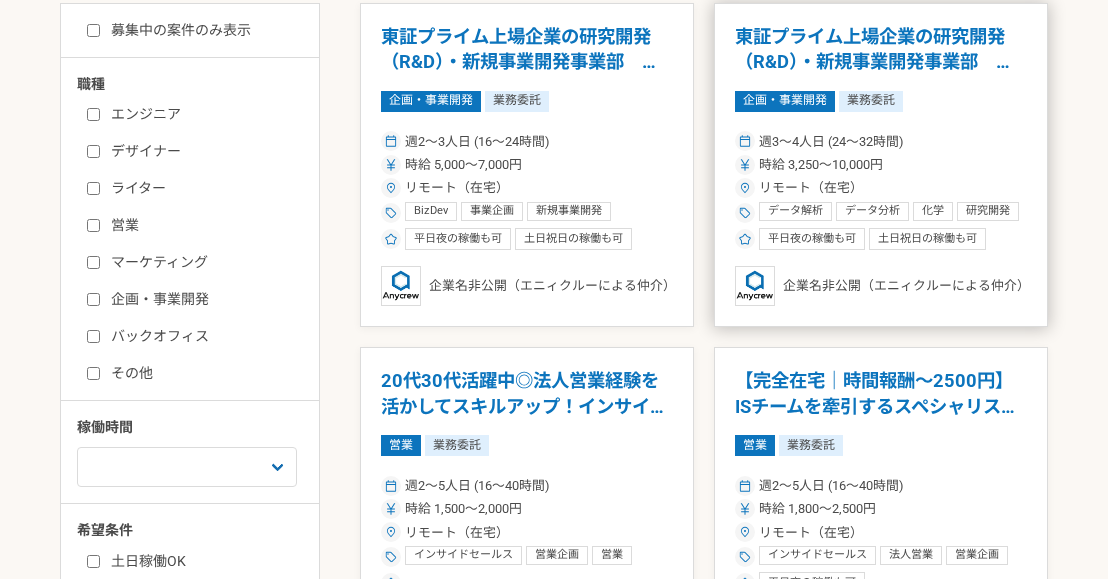 click on "データ分析" at bounding box center [872, 211] 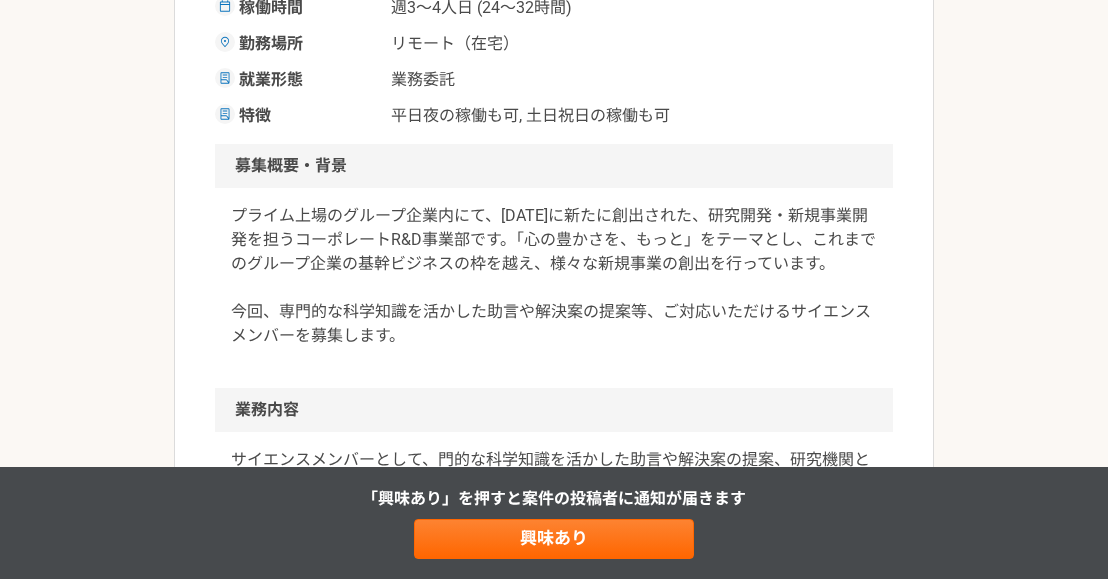 scroll, scrollTop: 0, scrollLeft: 0, axis: both 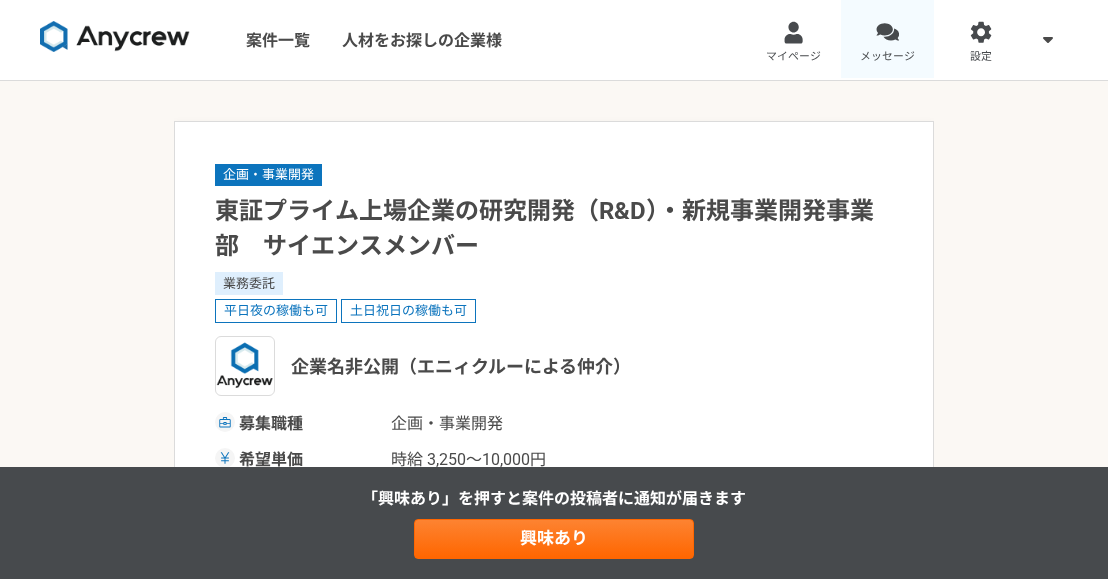 click at bounding box center (887, 32) 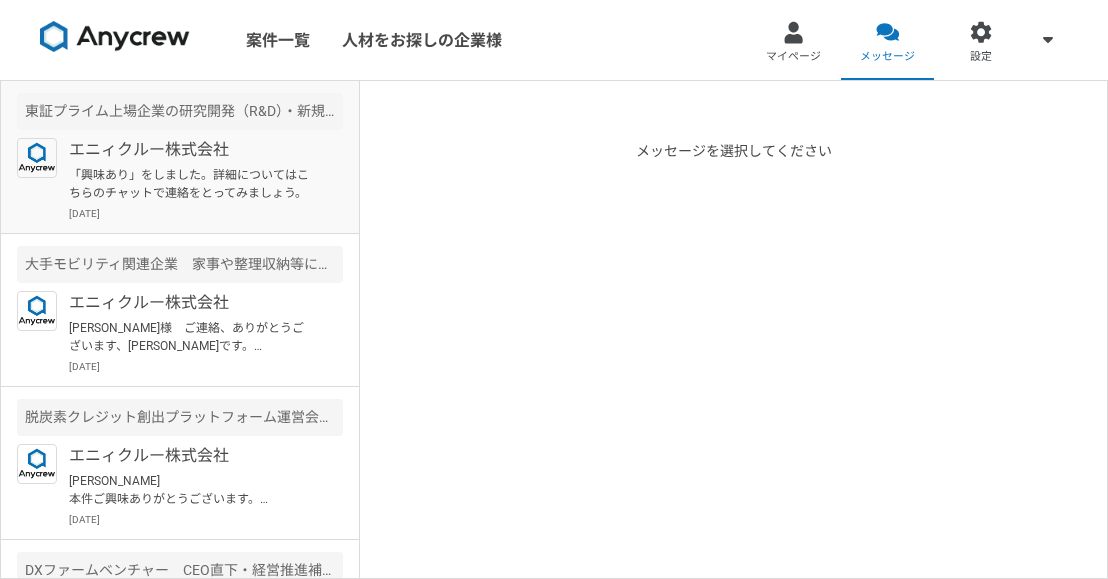 click on "「興味あり」をしました。詳細についてはこちらのチャットで連絡をとってみましょう。" at bounding box center [192, 184] 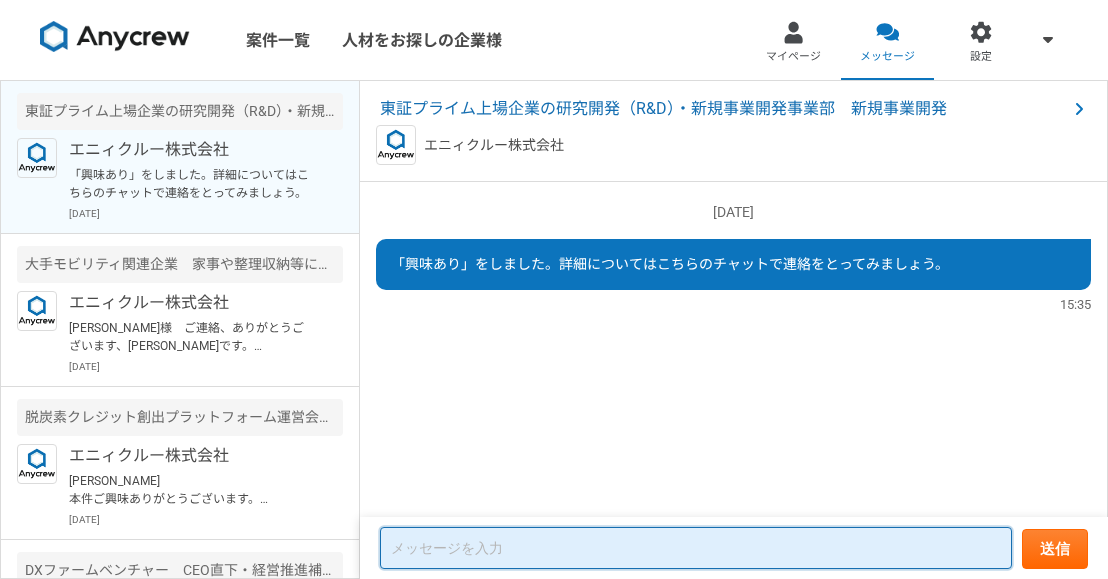 click at bounding box center (696, 548) 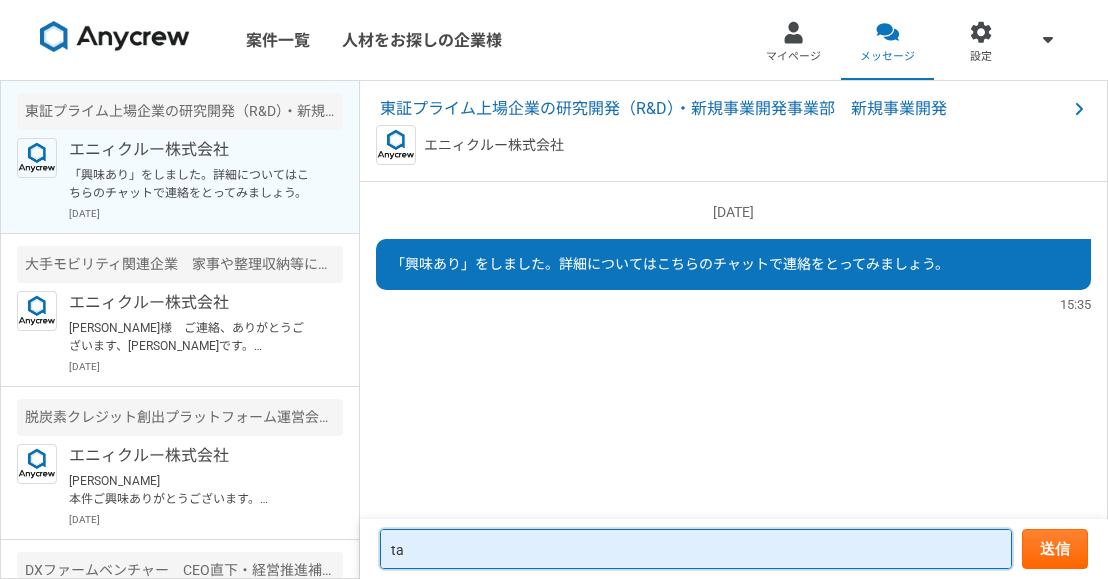 type on "t" 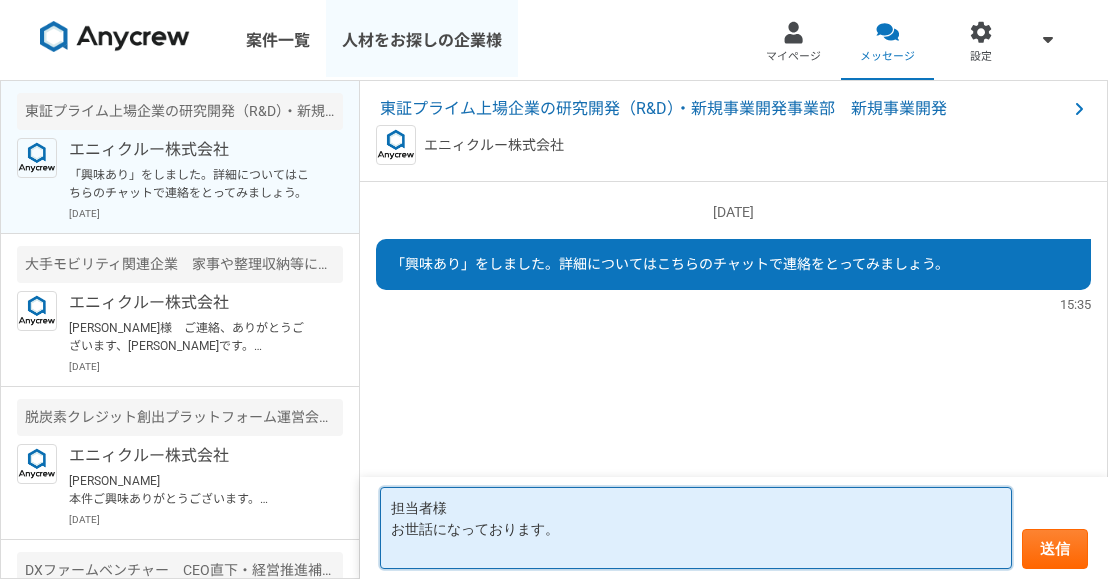 type on "担当者様
お世話になっております。" 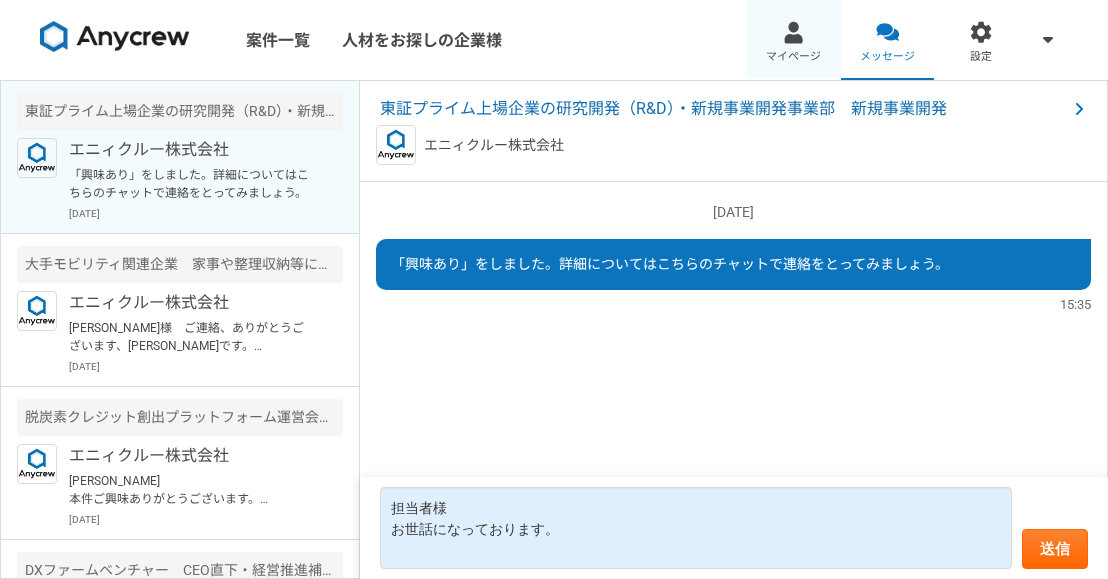 click on "マイページ" at bounding box center [794, 40] 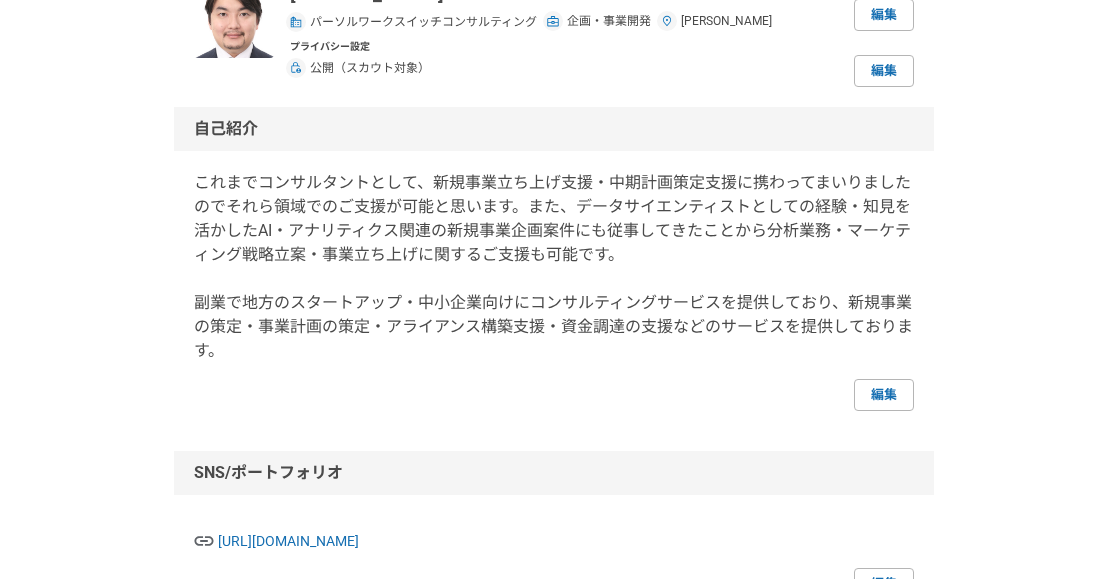 scroll, scrollTop: 333, scrollLeft: 0, axis: vertical 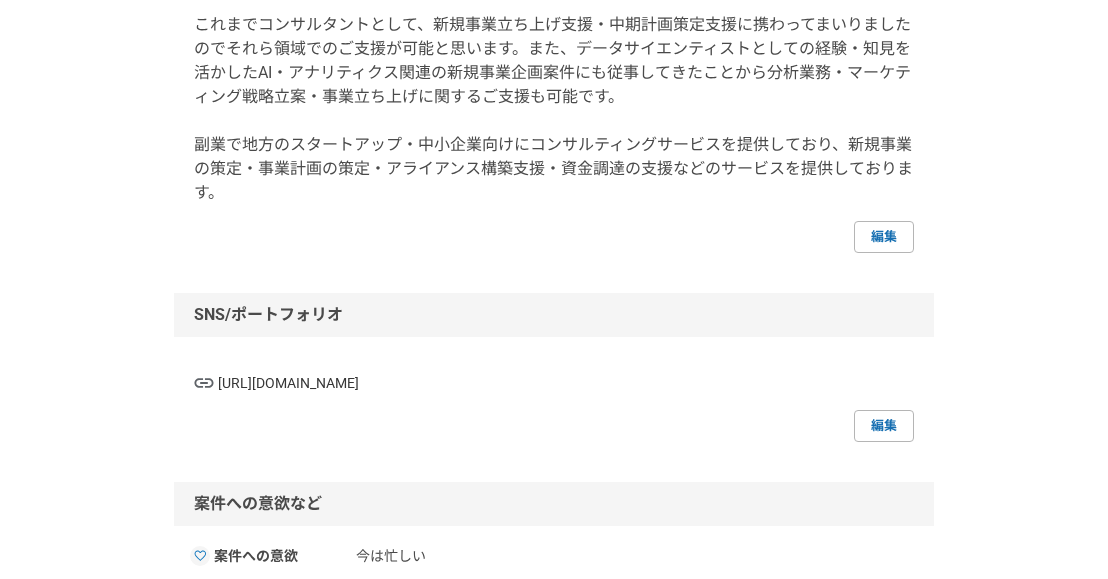 click on "[URL][DOMAIN_NAME]" at bounding box center [566, 383] 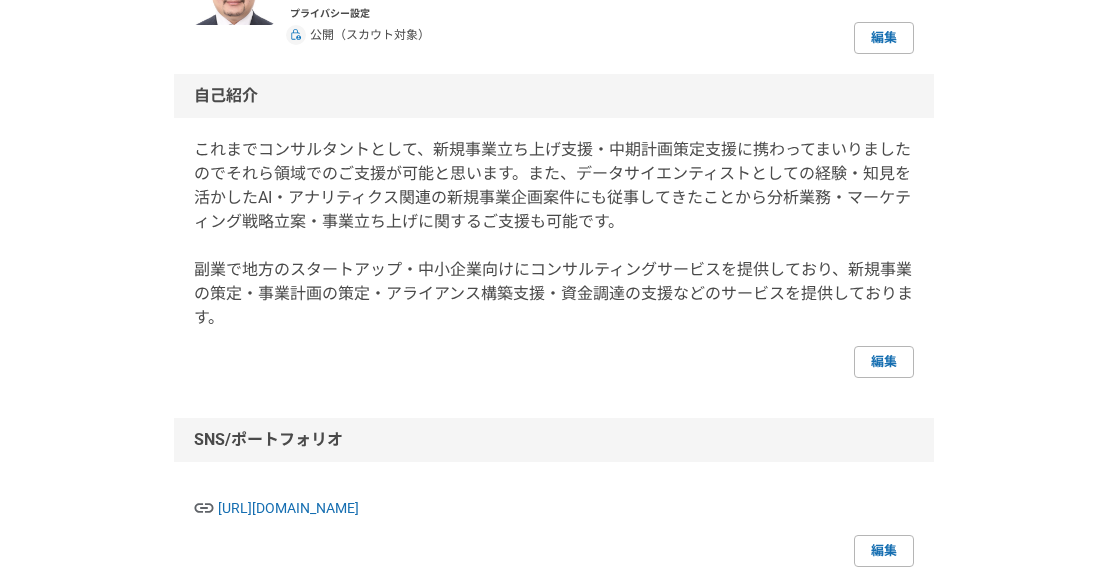 scroll, scrollTop: 240, scrollLeft: 0, axis: vertical 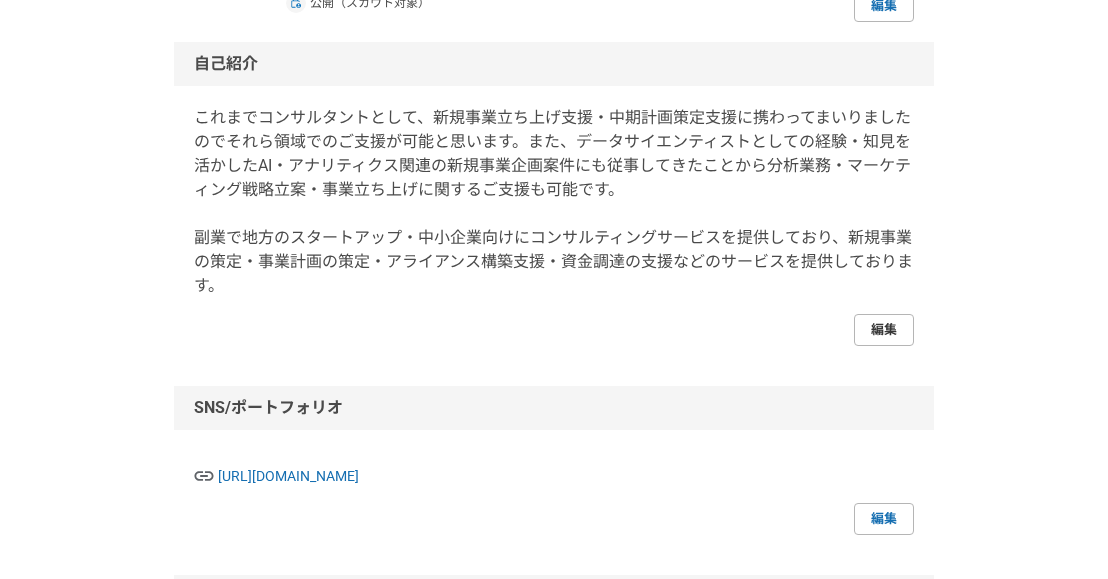 click on "編集" at bounding box center [884, 330] 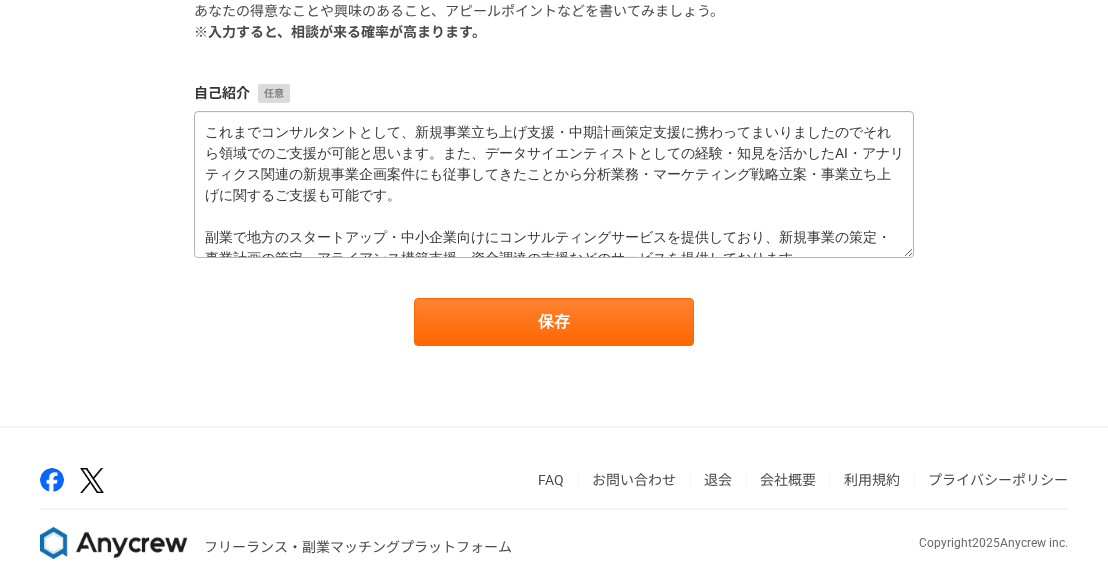 scroll, scrollTop: 202, scrollLeft: 0, axis: vertical 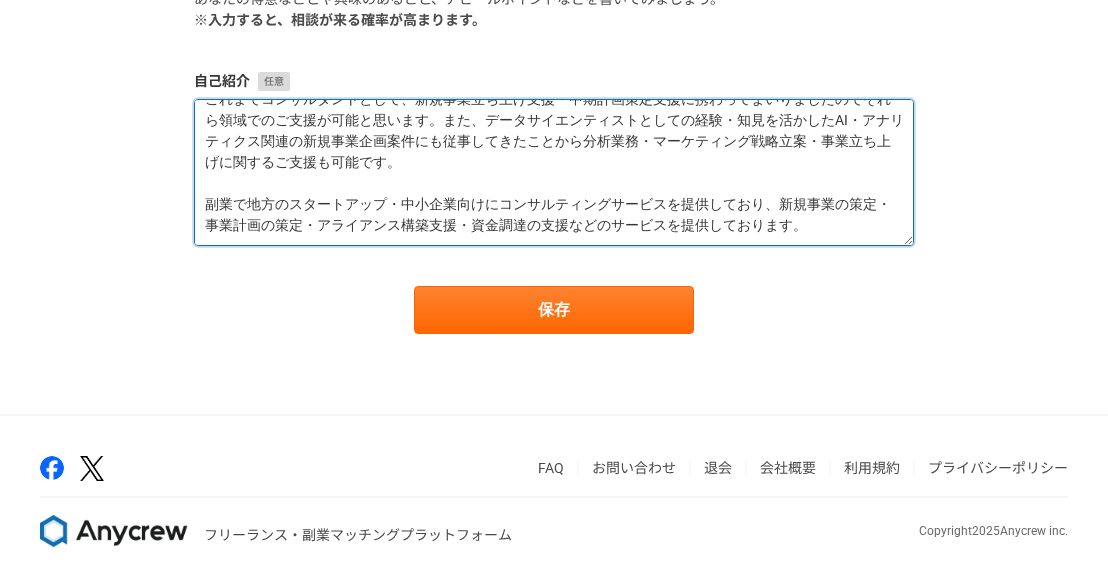 click on "これまでコンサルタントとして、新規事業立ち上げ支援・中期計画策定支援に携わってまいりましたのでそれら領域でのご支援が可能と思います。また、データサイエンティストとしての経験・知見を活かしたAI・アナリティクス関連の新規事業企画案件にも従事してきたことから分析業務・マーケティング戦略立案・事業立ち上げに関するご支援も可能です。
副業で地方のスタートアップ・中小企業向けにコンサルティングサービスを提供しており、新規事業の策定・事業計画の策定・アライアンス構築支援・資金調達の支援などのサービスを提供しております。" at bounding box center (554, 172) 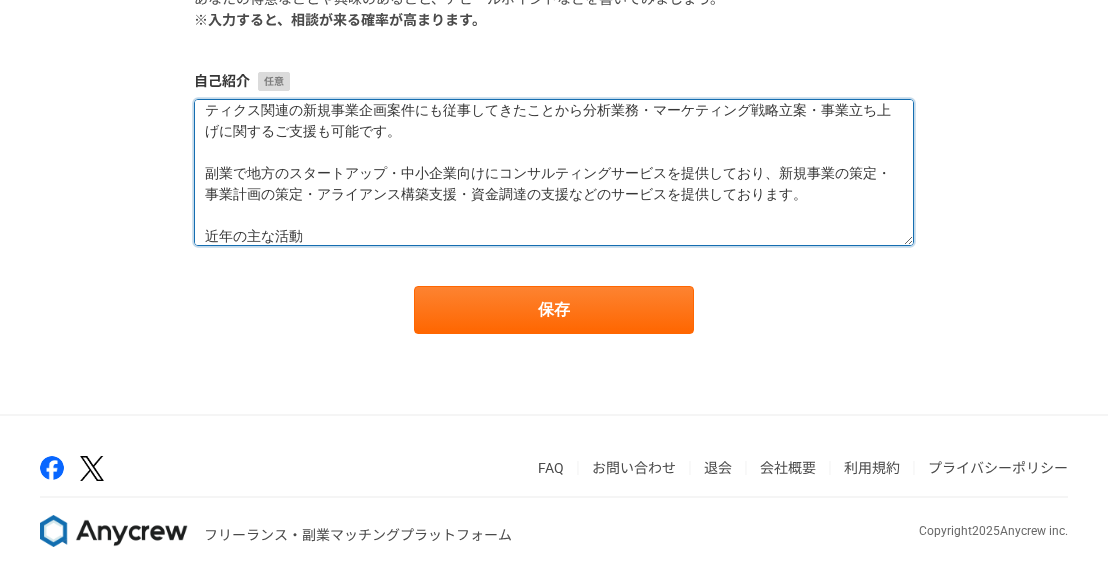 scroll, scrollTop: 73, scrollLeft: 0, axis: vertical 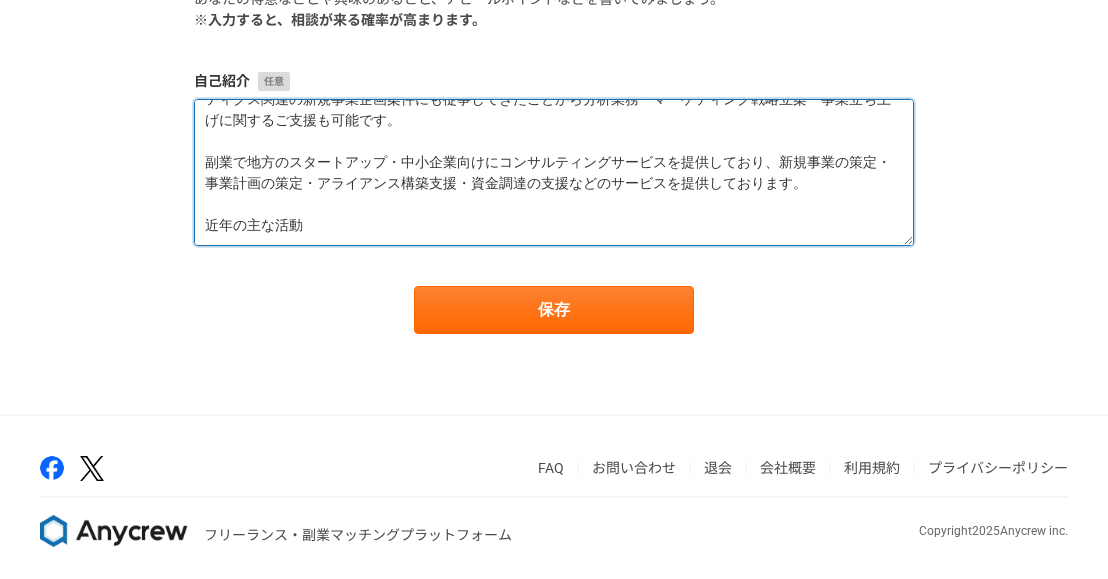 type on "これまでコンサルタントとして、新規事業立ち上げ支援・中期計画策定支援に携わってまいりましたのでそれら領域でのご支援が可能と思います。また、データサイエンティストとしての経験・知見を活かしたAI・アナリティクス関連の新規事業企画案件にも従事してきたことから分析業務・マーケティング戦略立案・事業立ち上げに関するご支援も可能です。
副業で地方のスタートアップ・中小企業向けにコンサルティングサービスを提供しており、新規事業の策定・事業計画の策定・アライアンス構築支援・資金調達の支援などのサービスを提供しております。
近年の主な活動" 